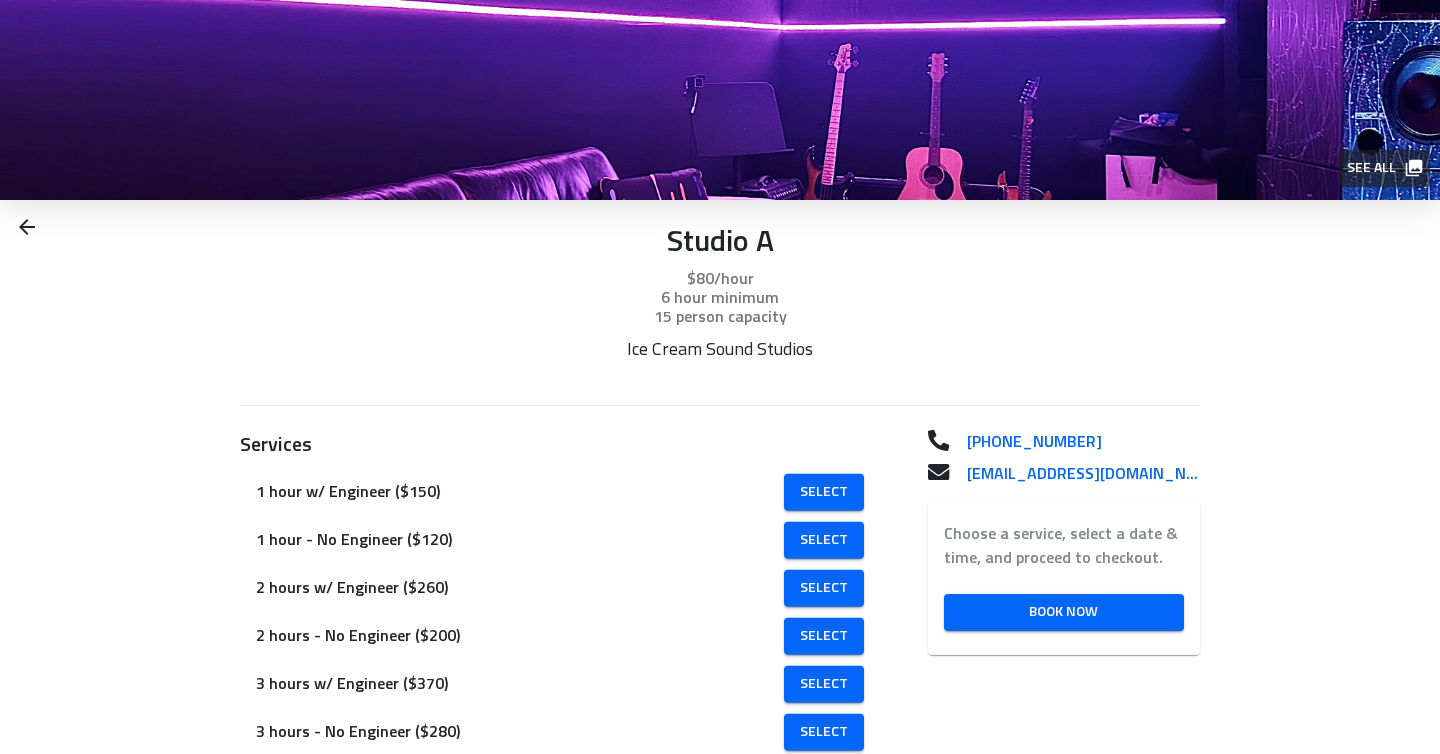 scroll, scrollTop: 0, scrollLeft: 0, axis: both 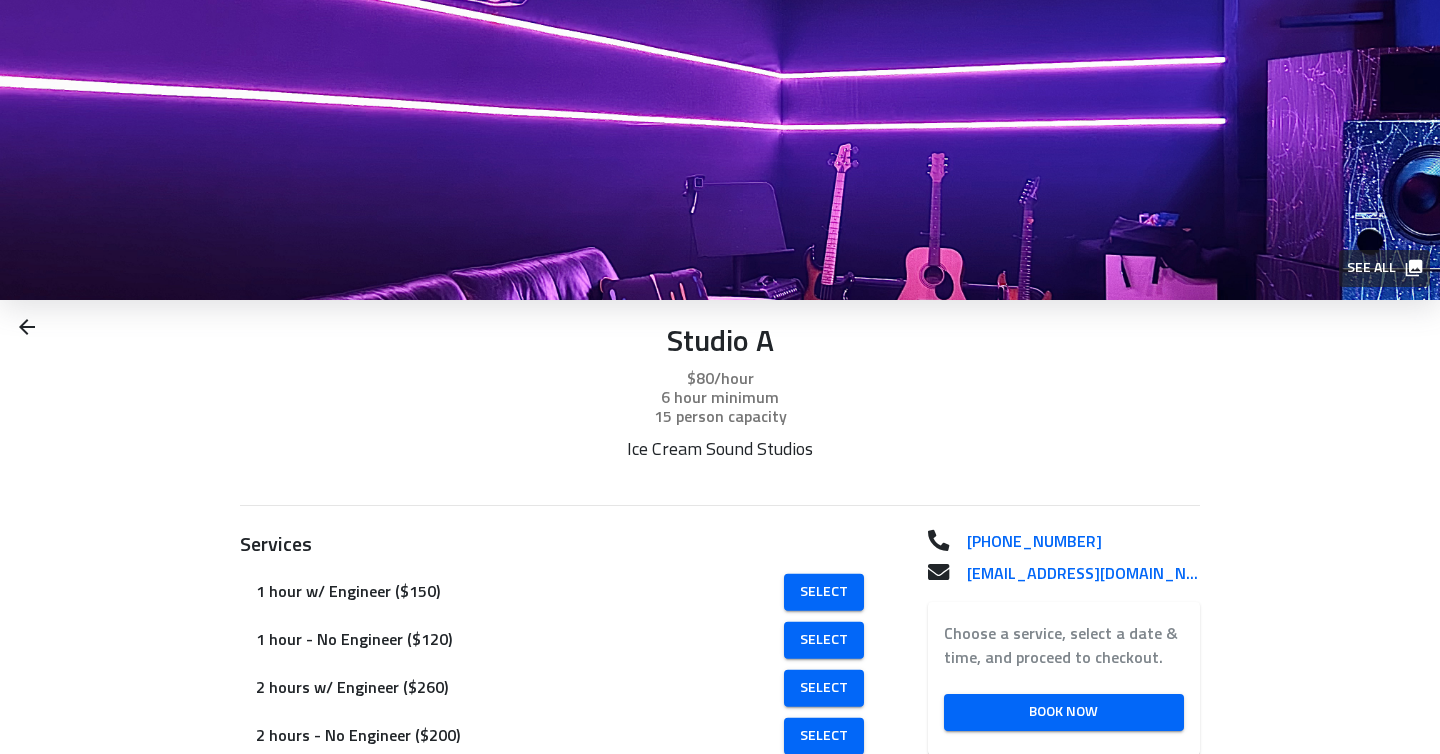 click 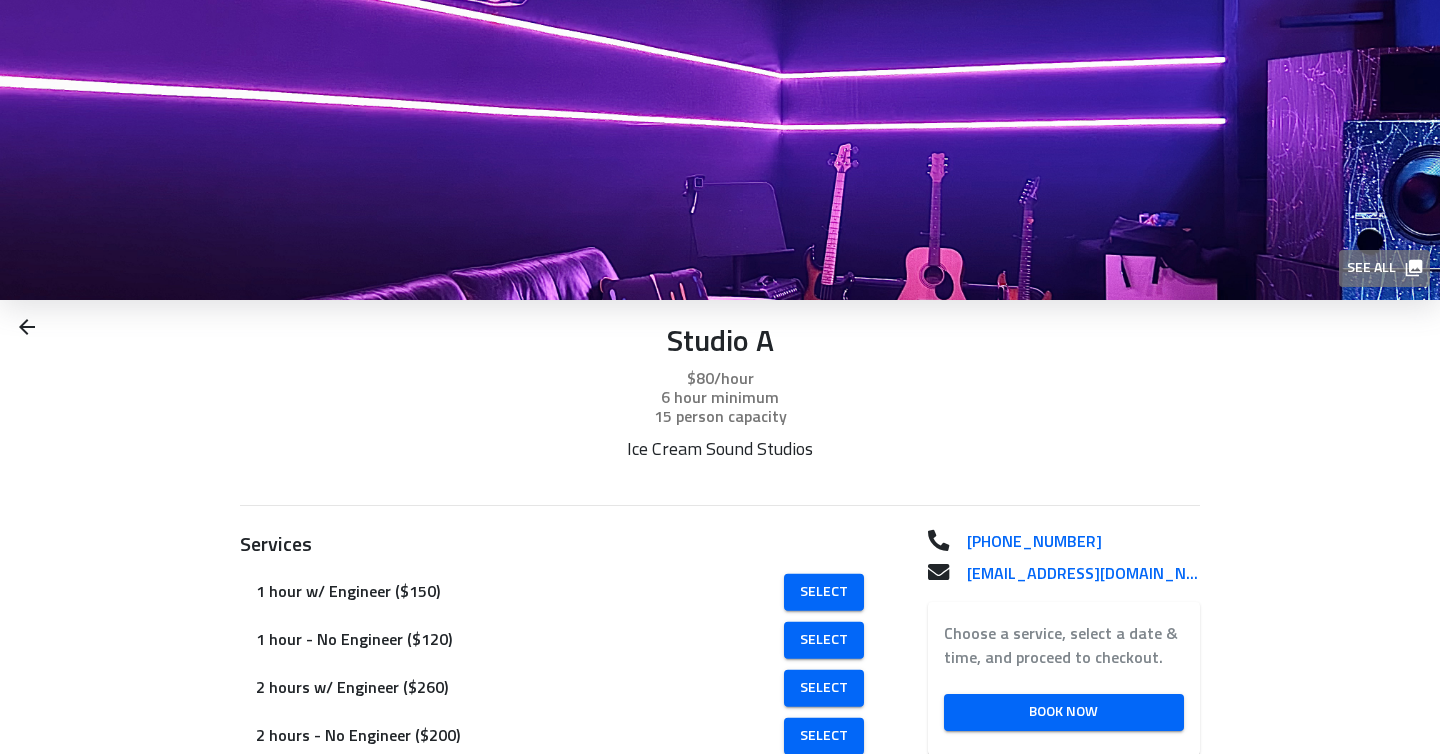 click 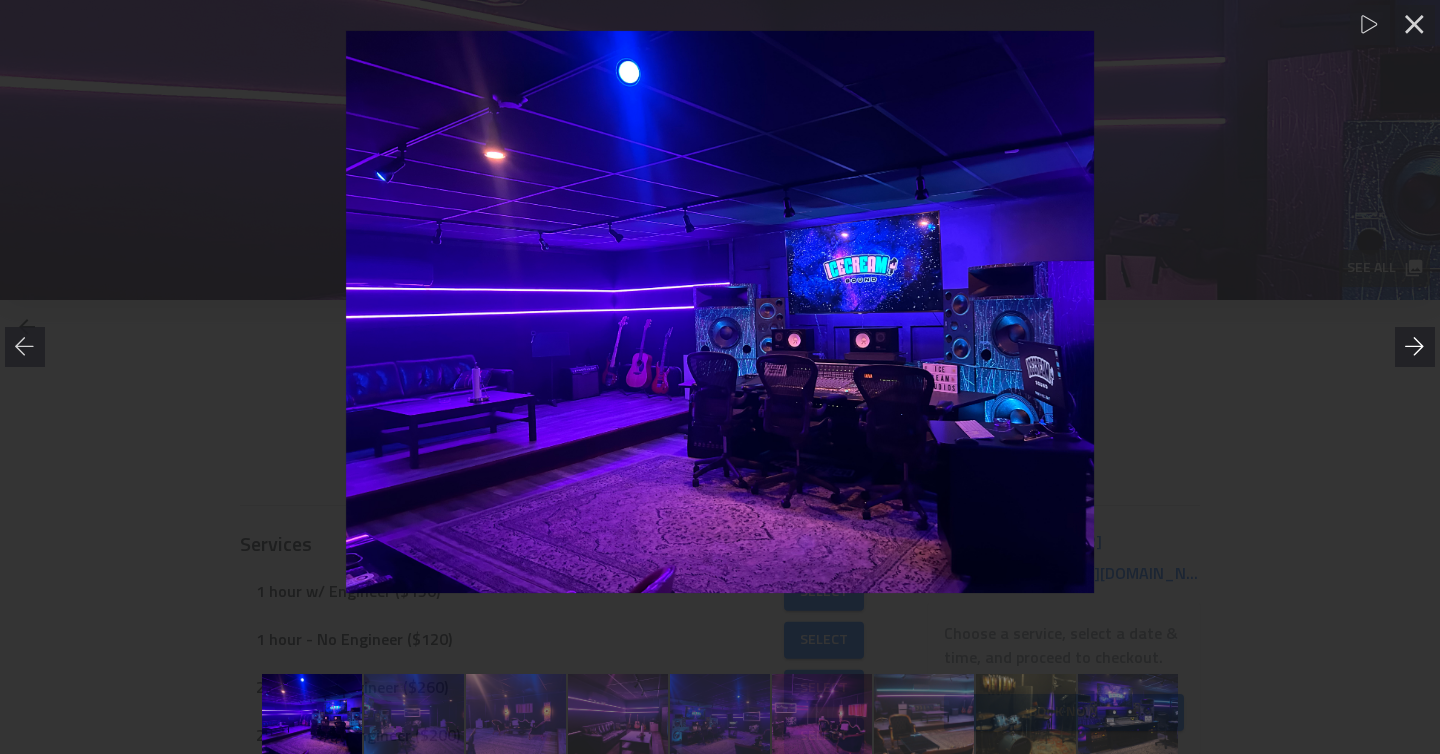 click at bounding box center (1415, 347) 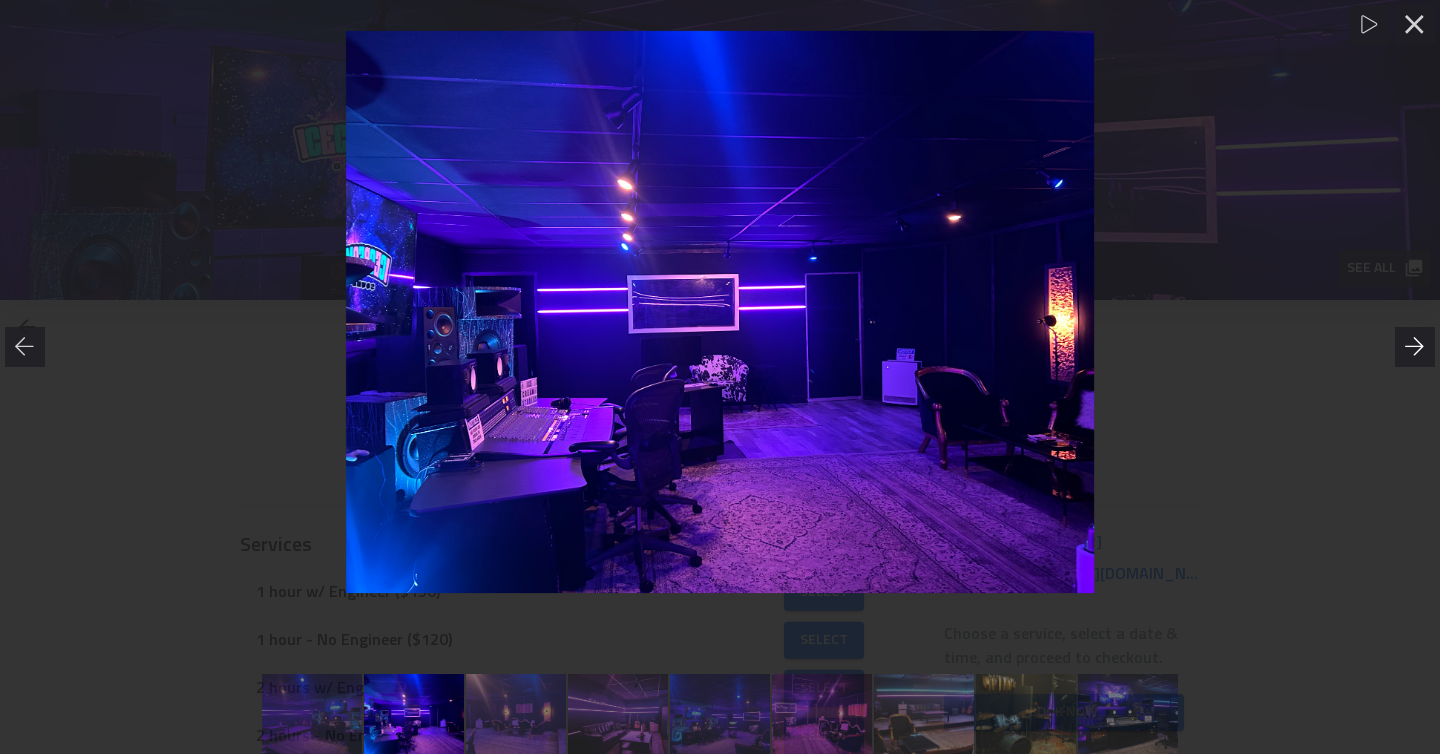 click at bounding box center (1415, 347) 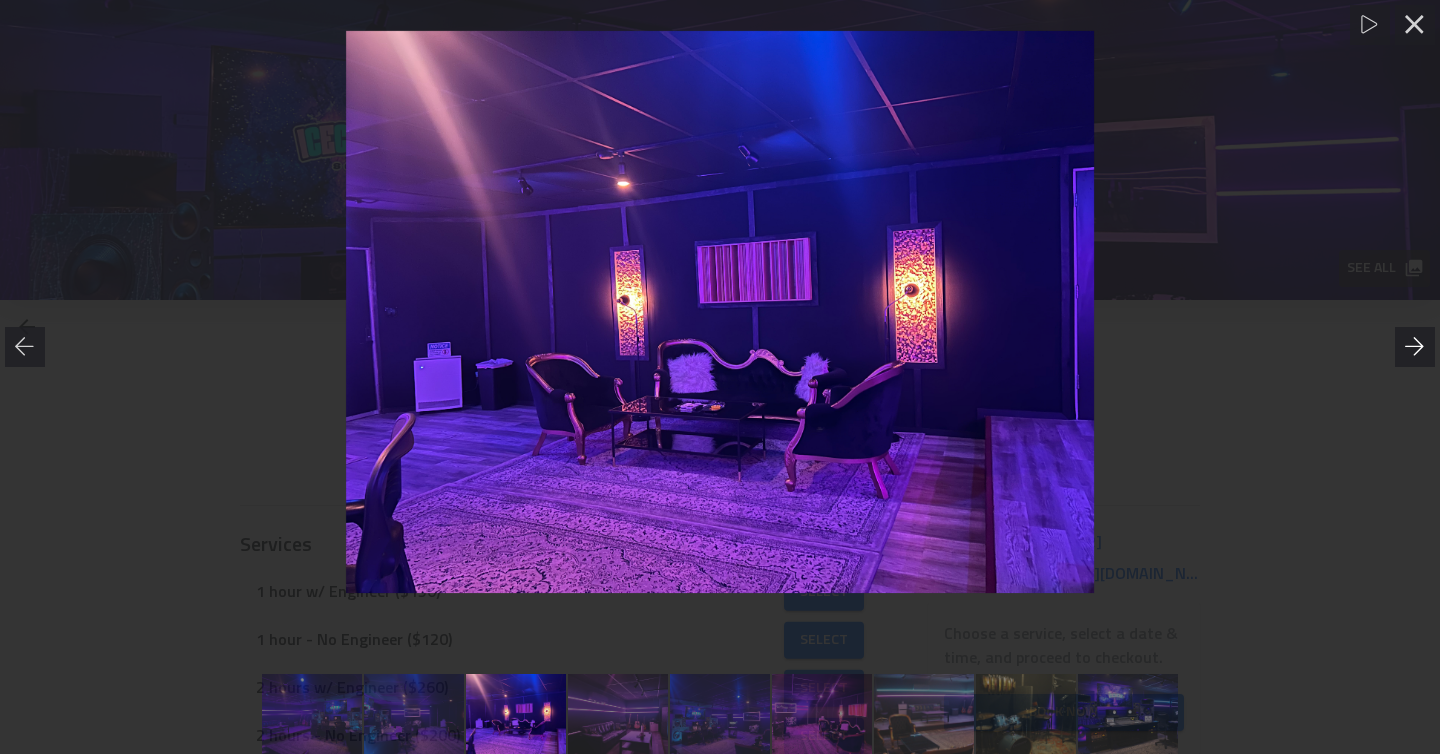 click at bounding box center [1415, 347] 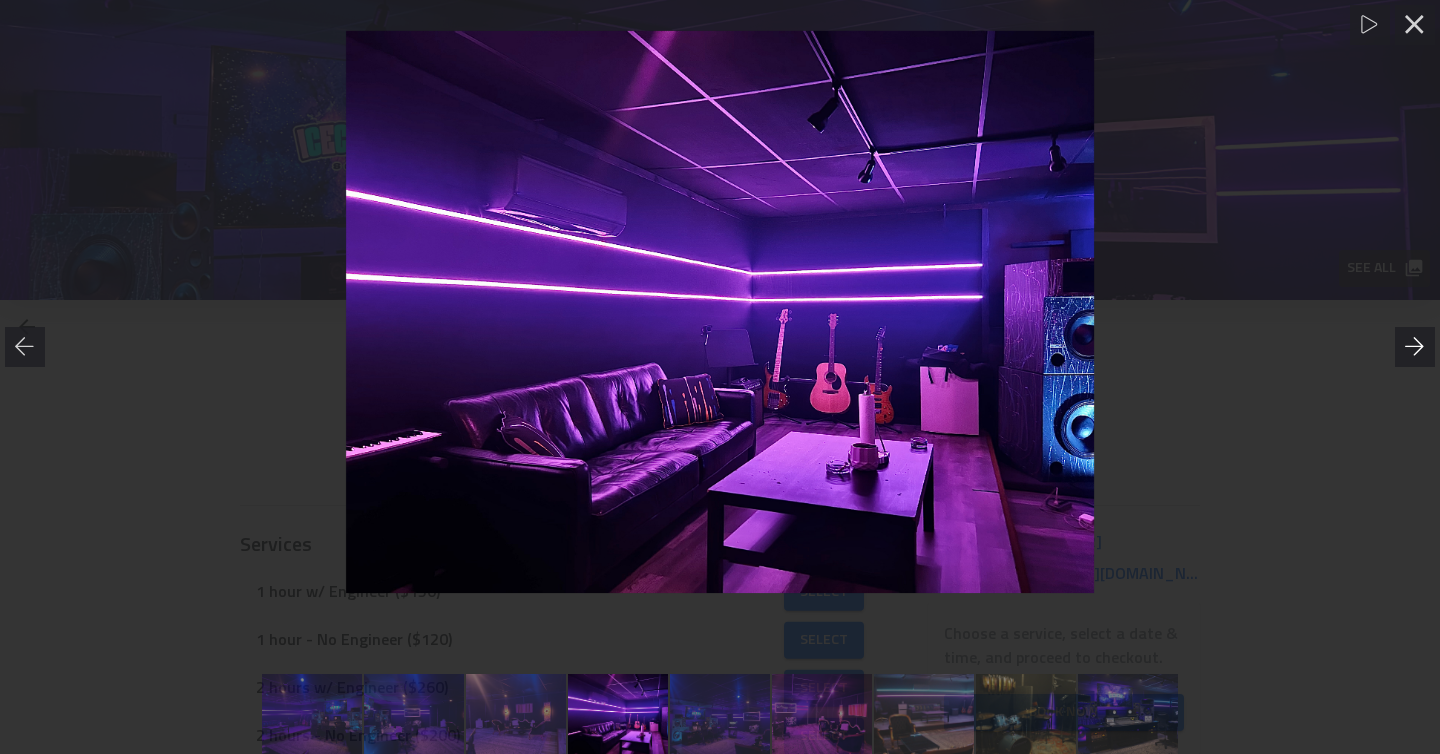 click at bounding box center [1415, 347] 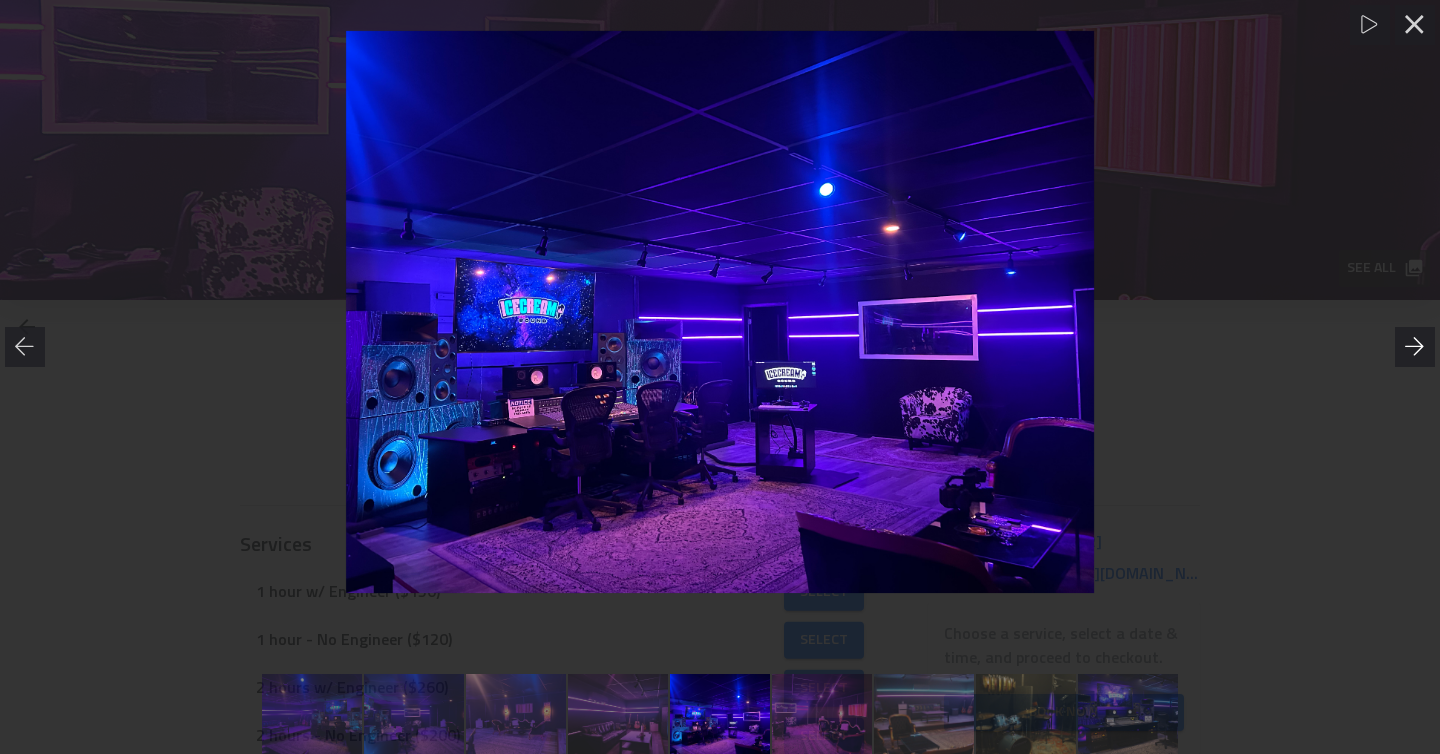 click at bounding box center [1415, 347] 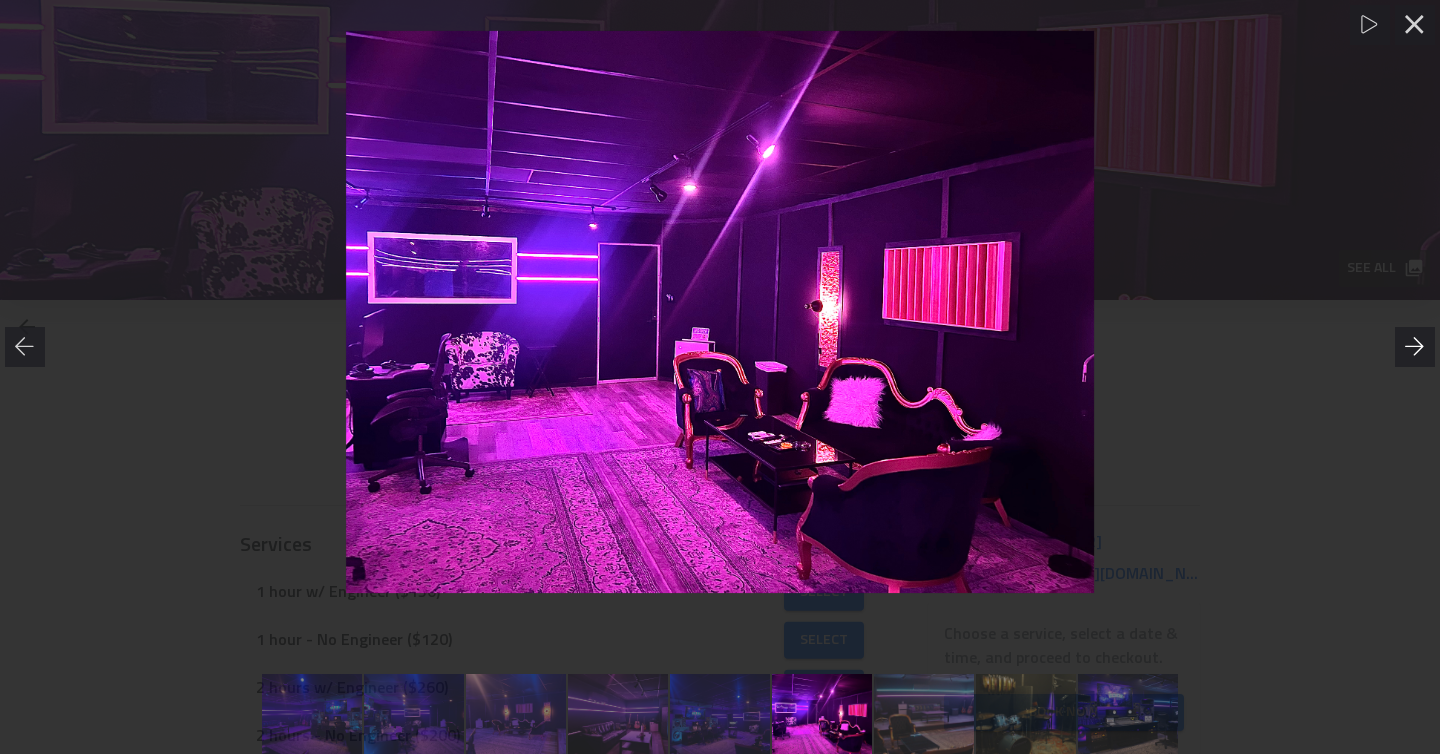 click at bounding box center (1415, 347) 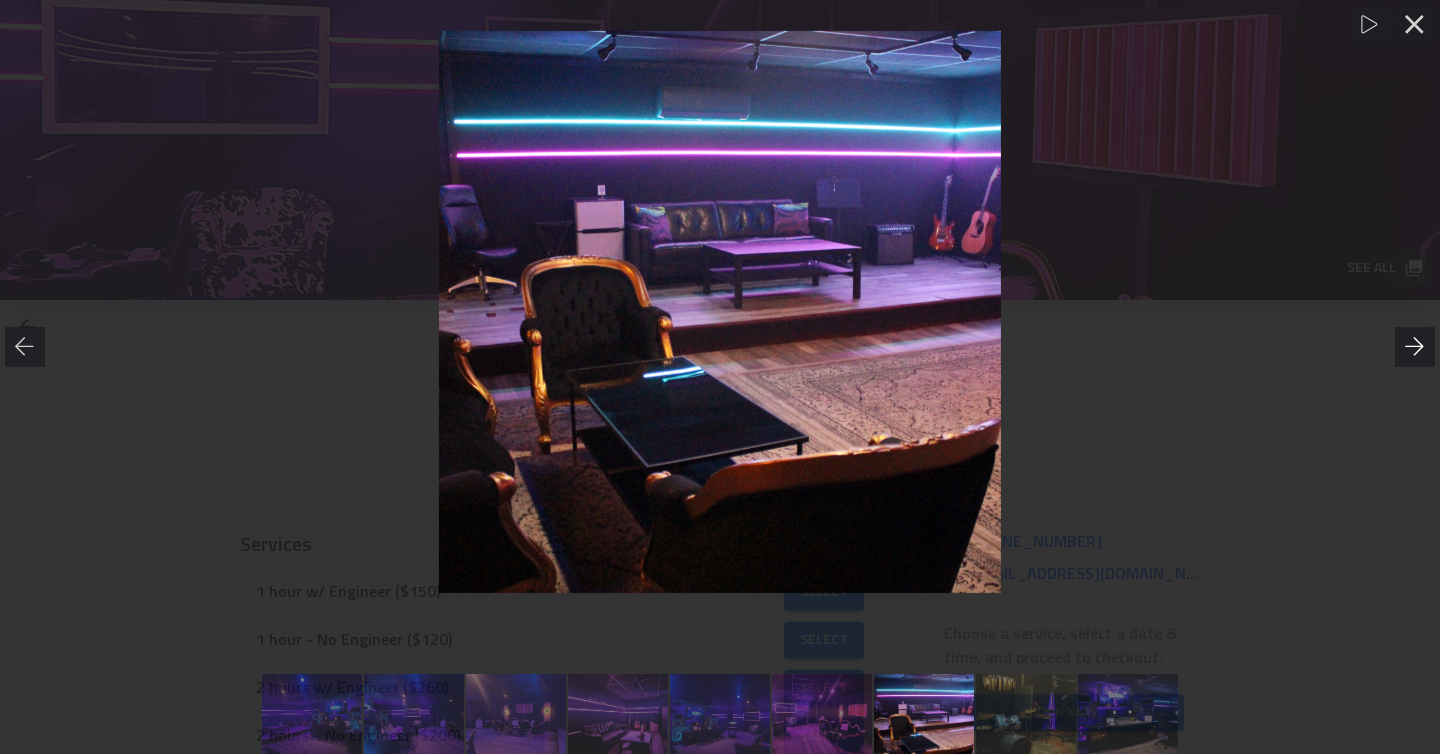 click at bounding box center [1415, 347] 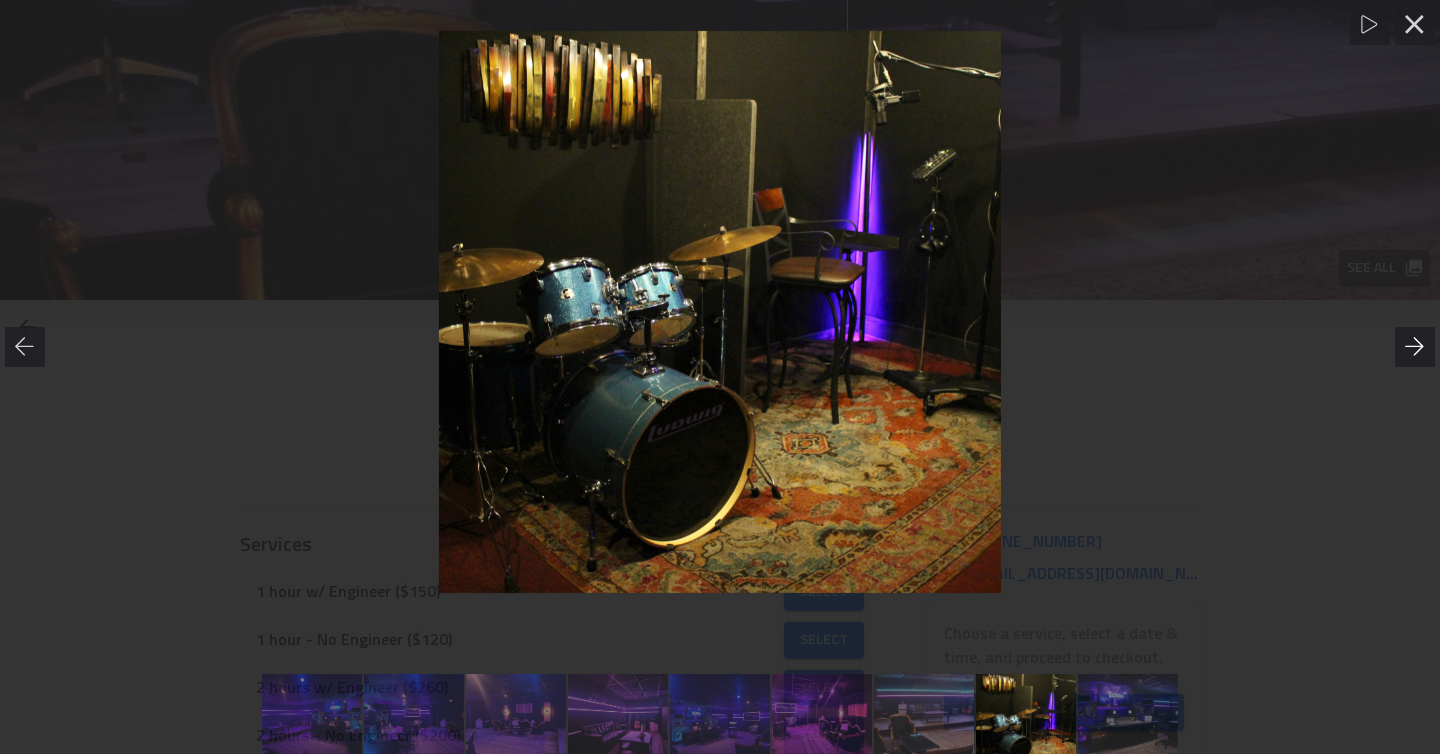 click at bounding box center [1415, 347] 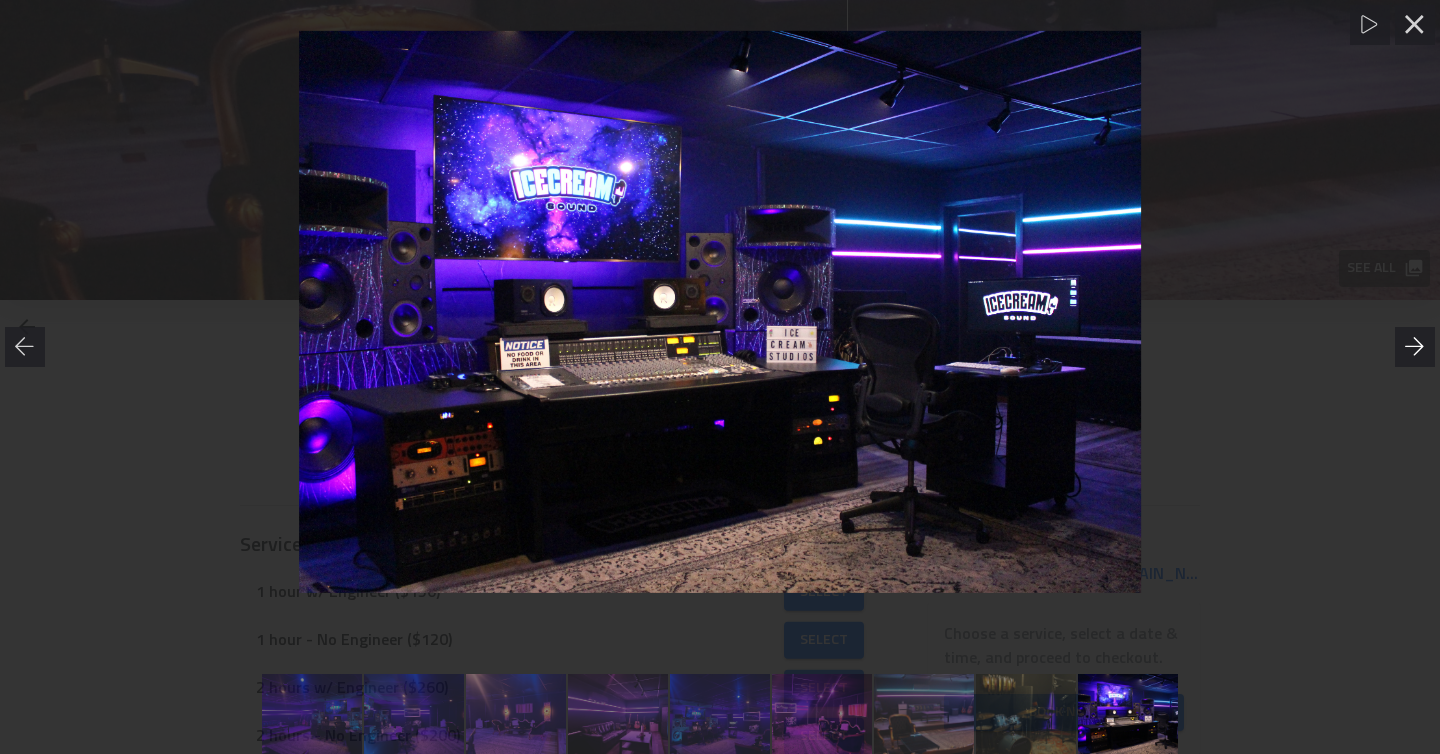 click at bounding box center [1415, 347] 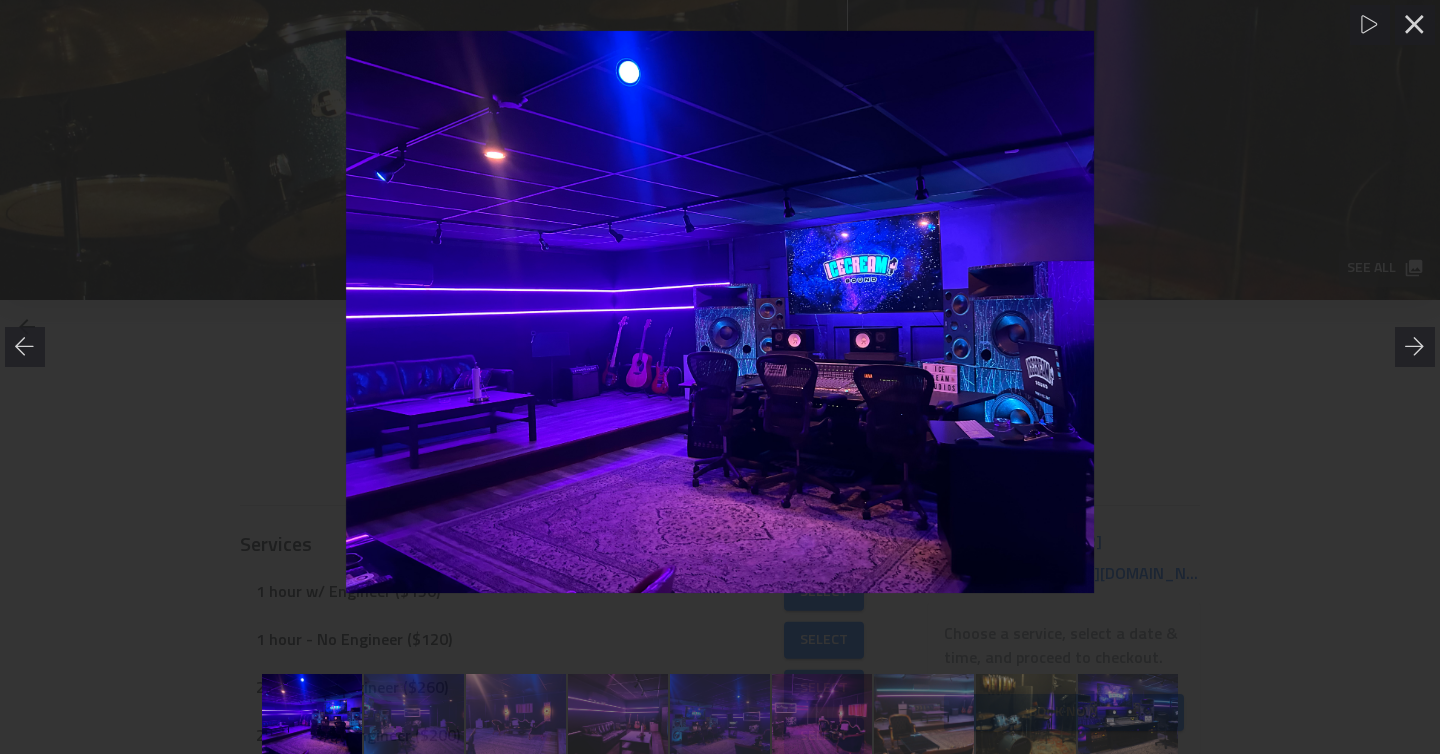 click at bounding box center (720, 312) 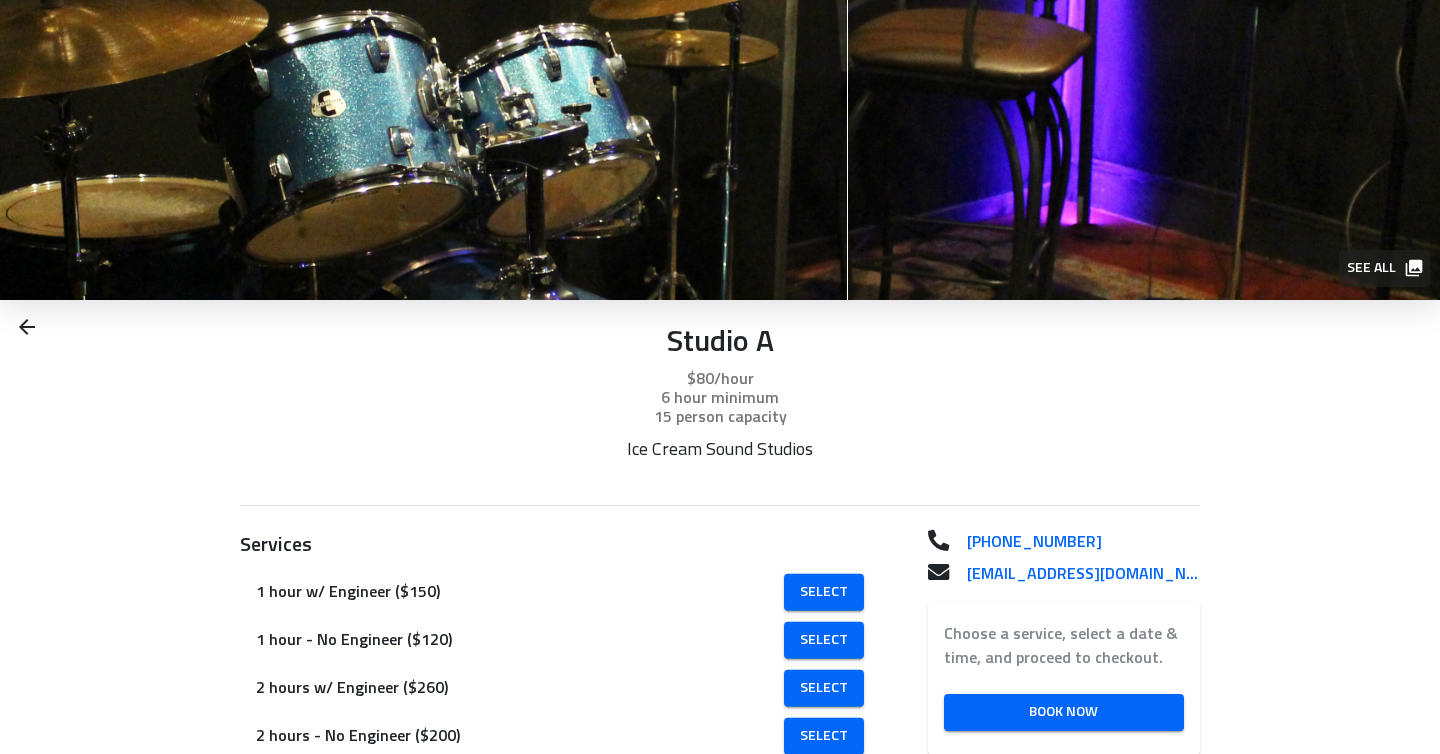 click on "Studio A $80/hour 6 hour minimum 15 person capacity Ice Cream Sound Studios" at bounding box center [720, 411] 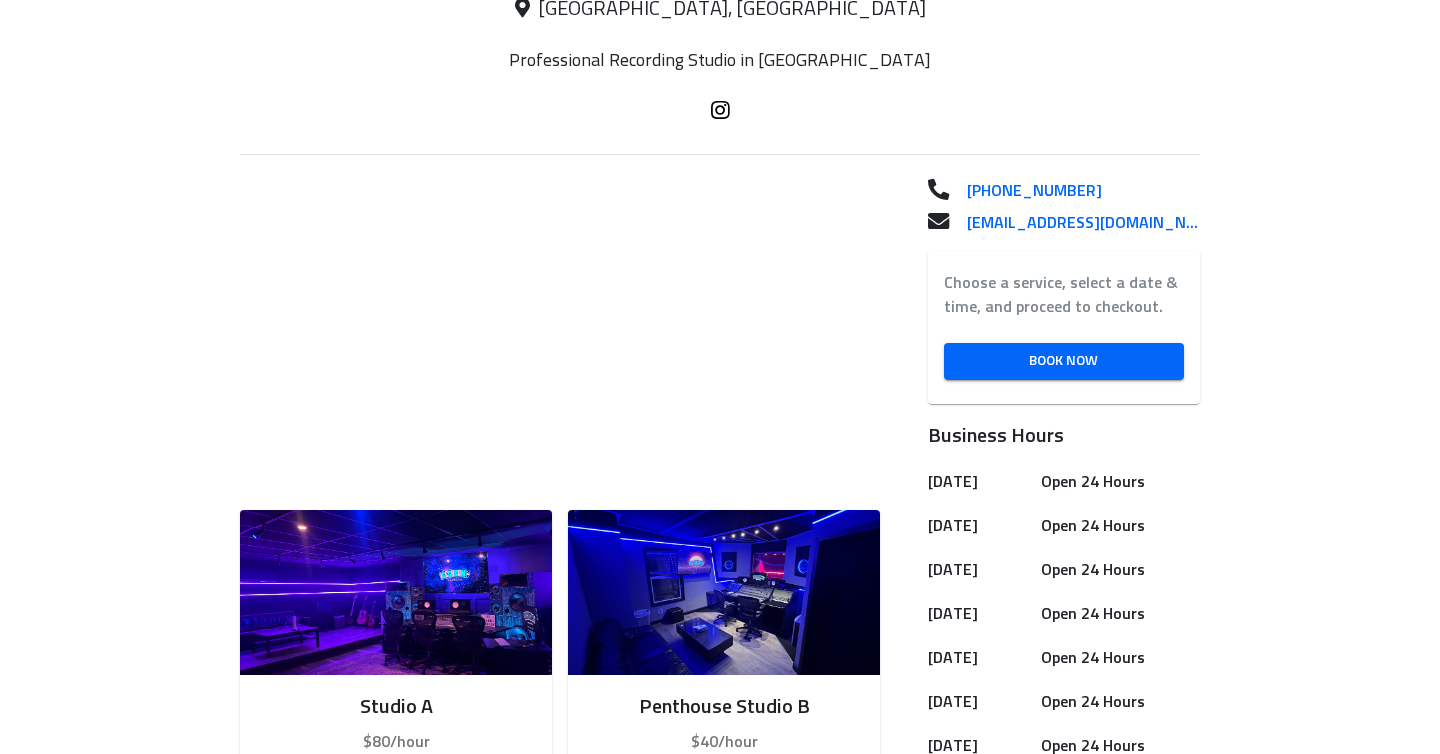 scroll, scrollTop: 781, scrollLeft: 0, axis: vertical 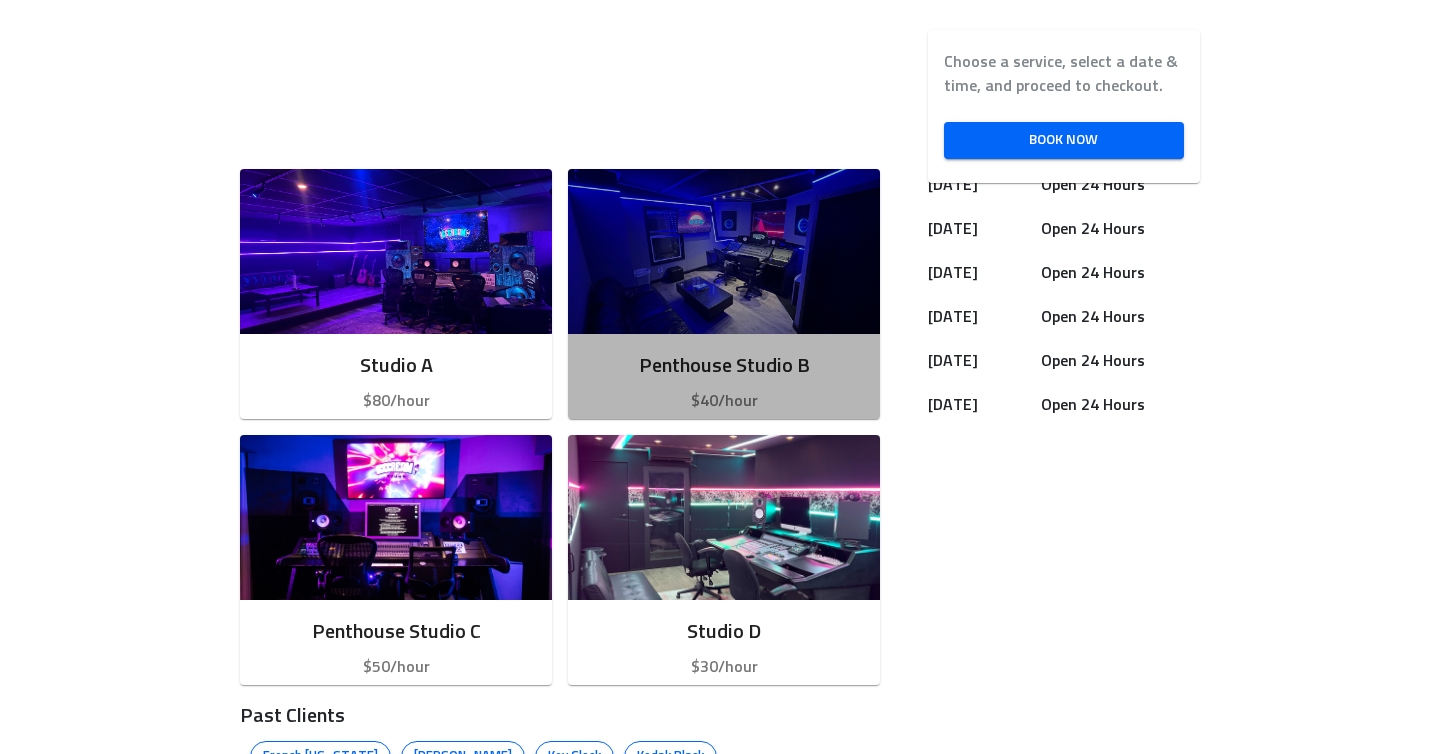 click on "$40/hour" at bounding box center [724, 401] 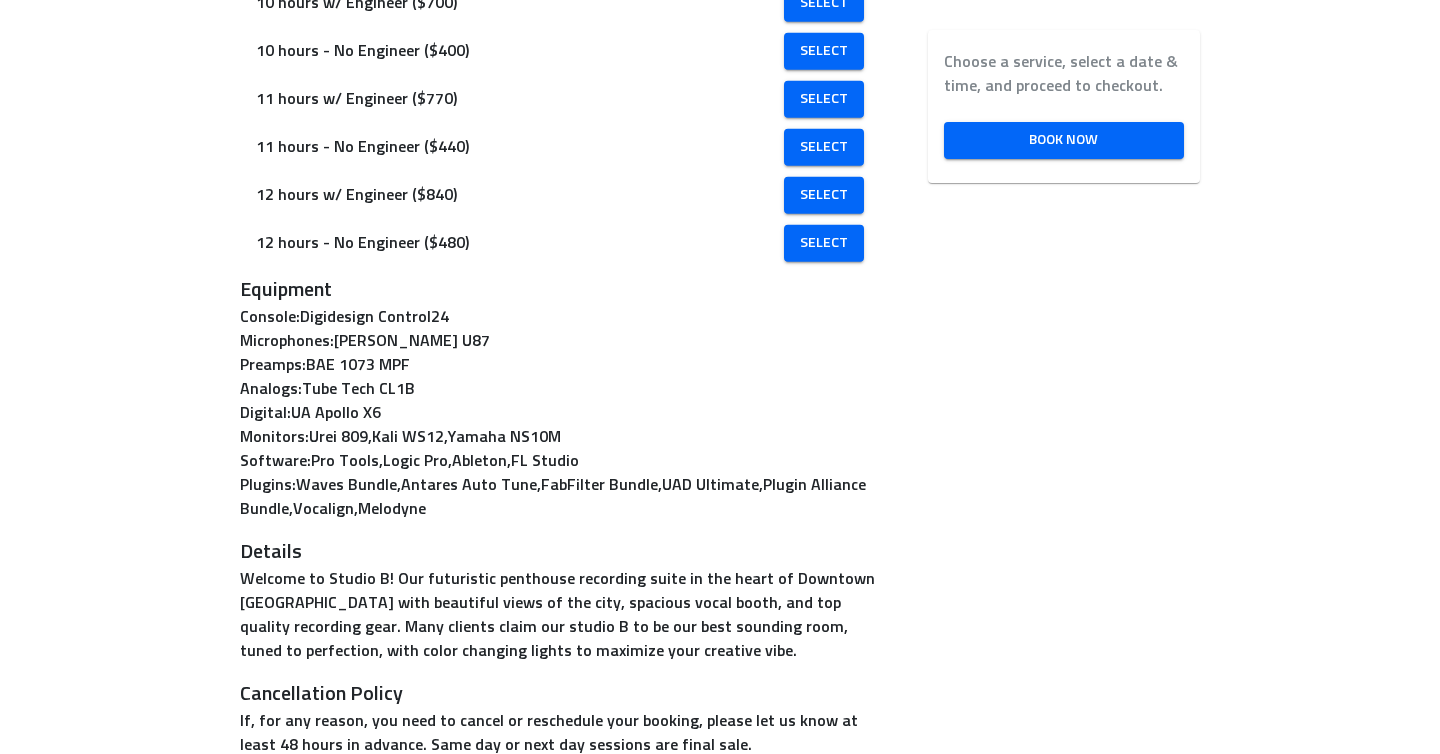 scroll, scrollTop: 1496, scrollLeft: 0, axis: vertical 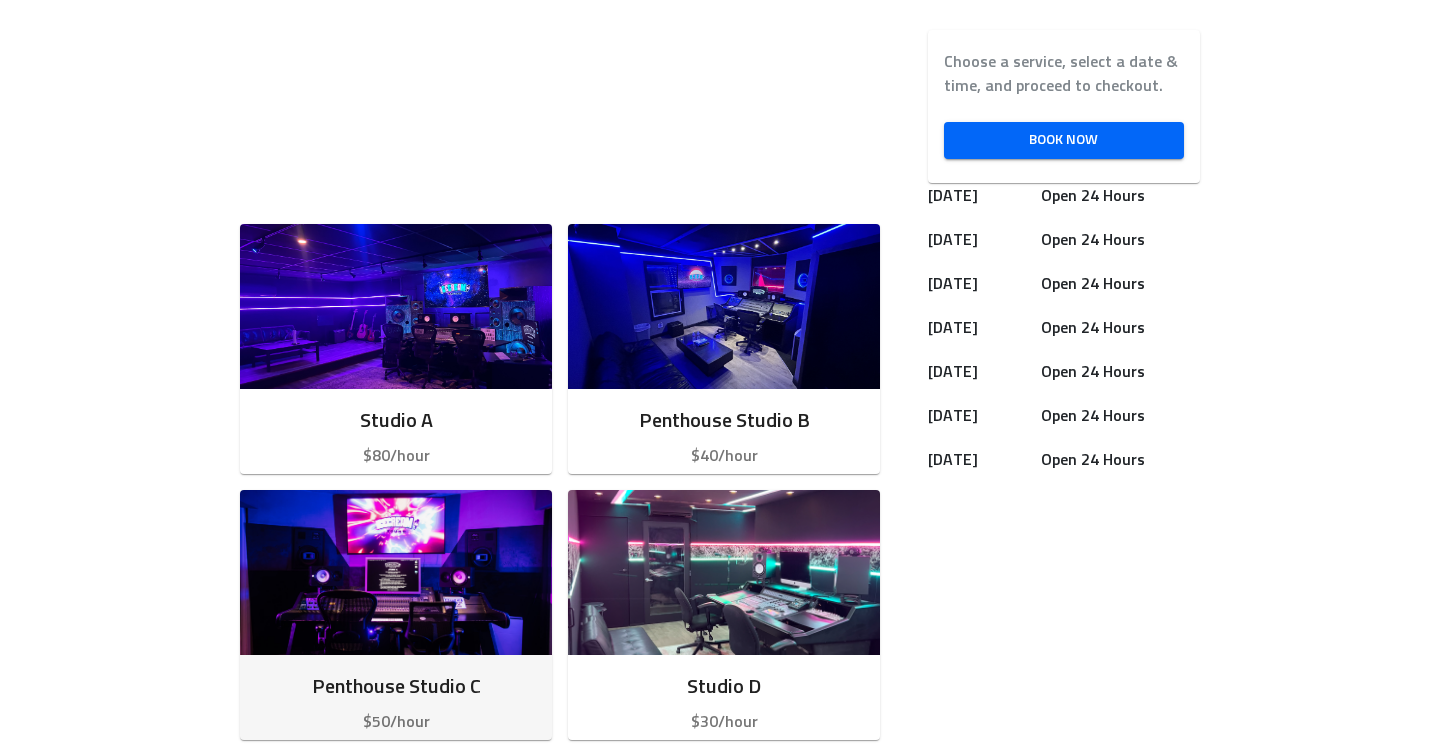click at bounding box center [396, 572] 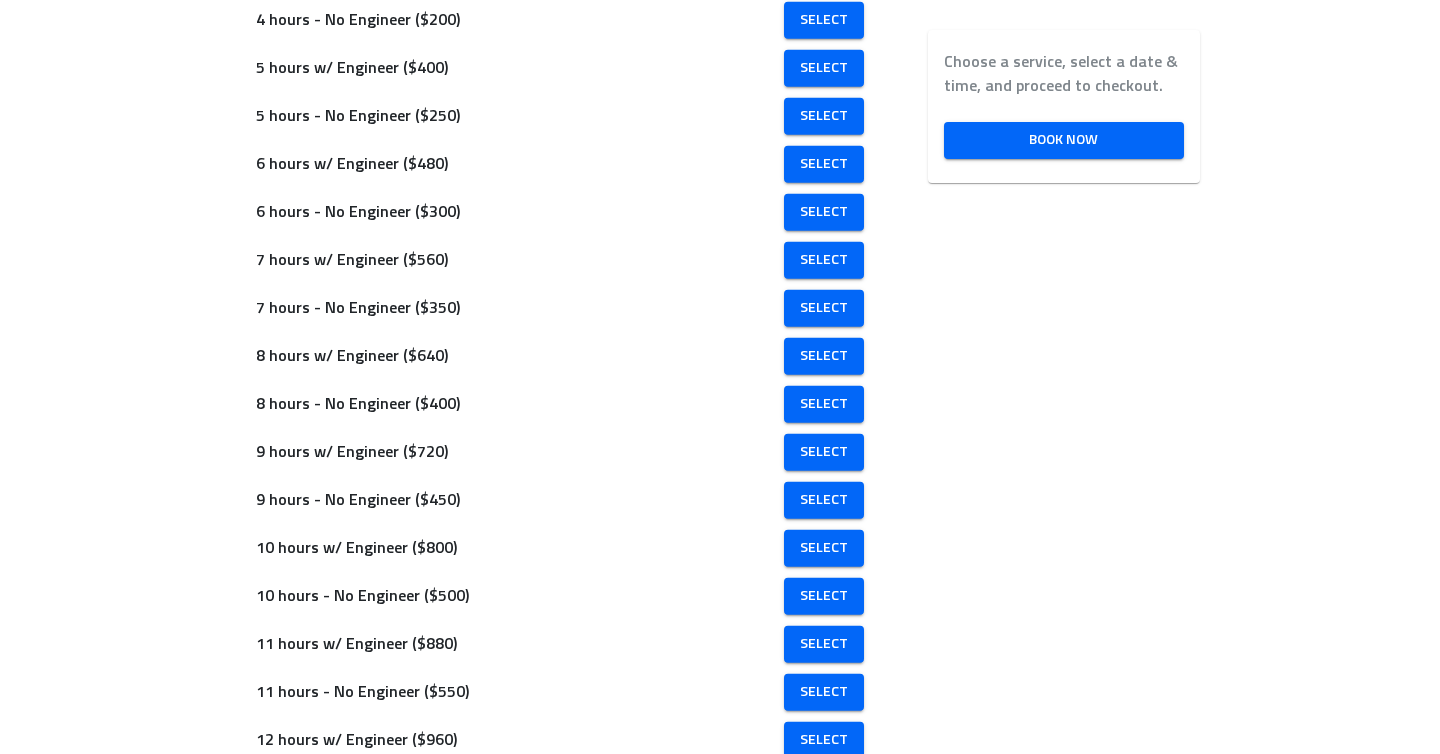 scroll, scrollTop: 1496, scrollLeft: 0, axis: vertical 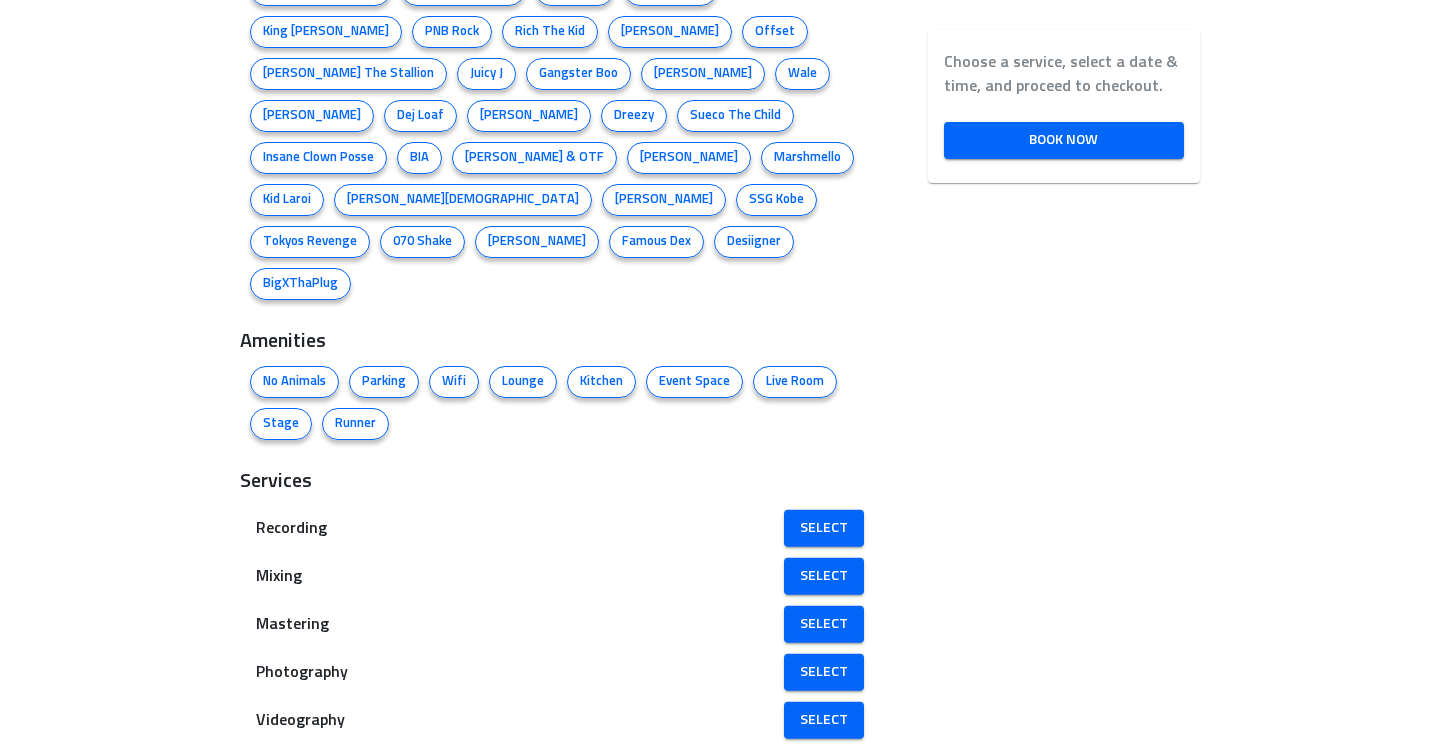 click on "Parking" at bounding box center (384, 382) 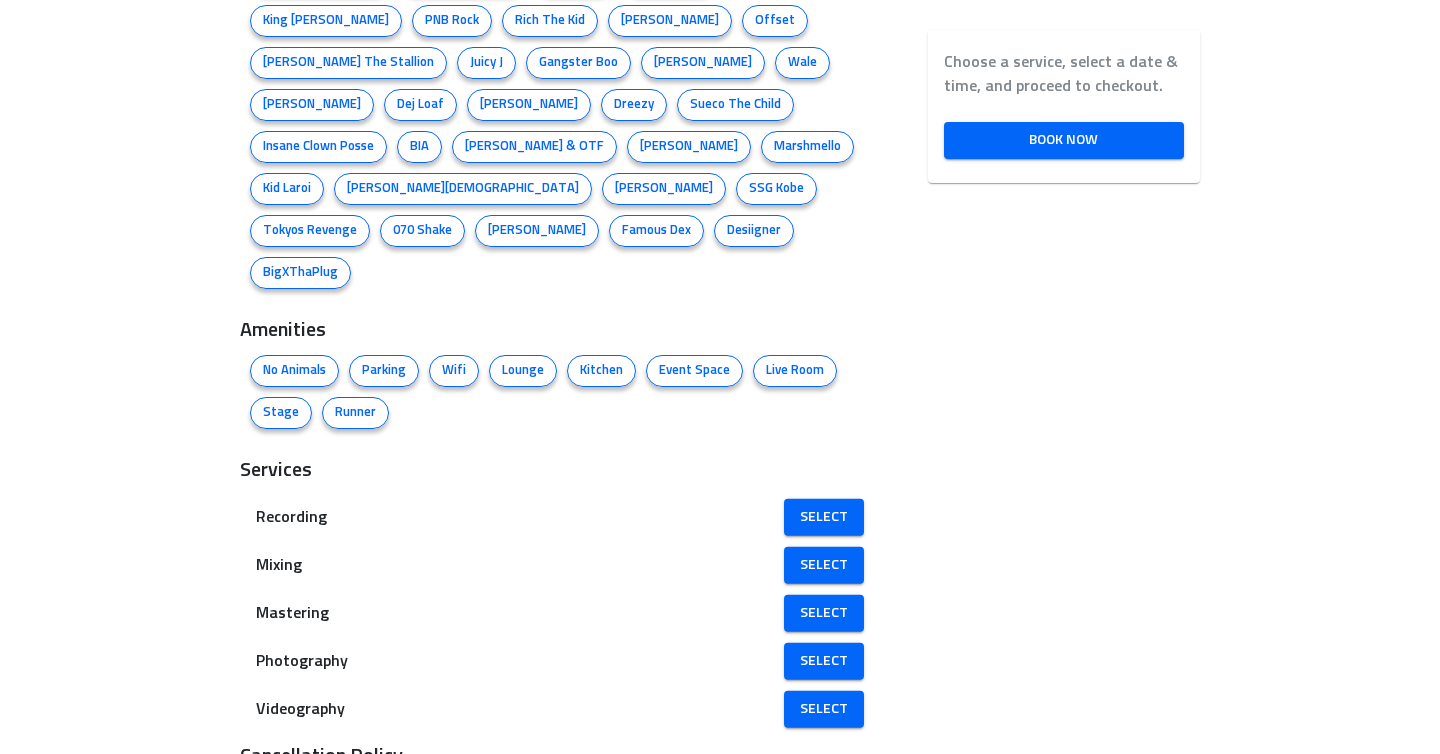 click on "Stage" at bounding box center (281, 413) 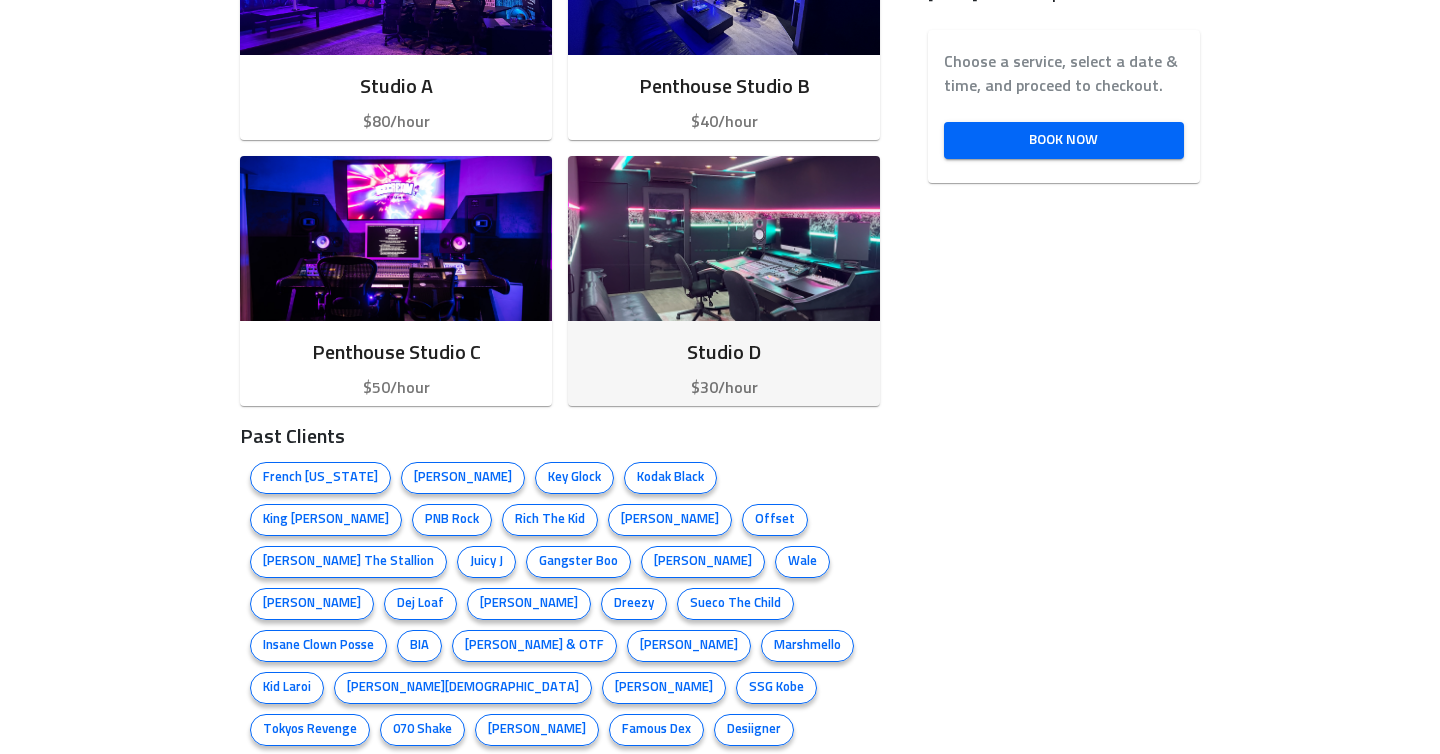 click on "Studio D" at bounding box center [724, 353] 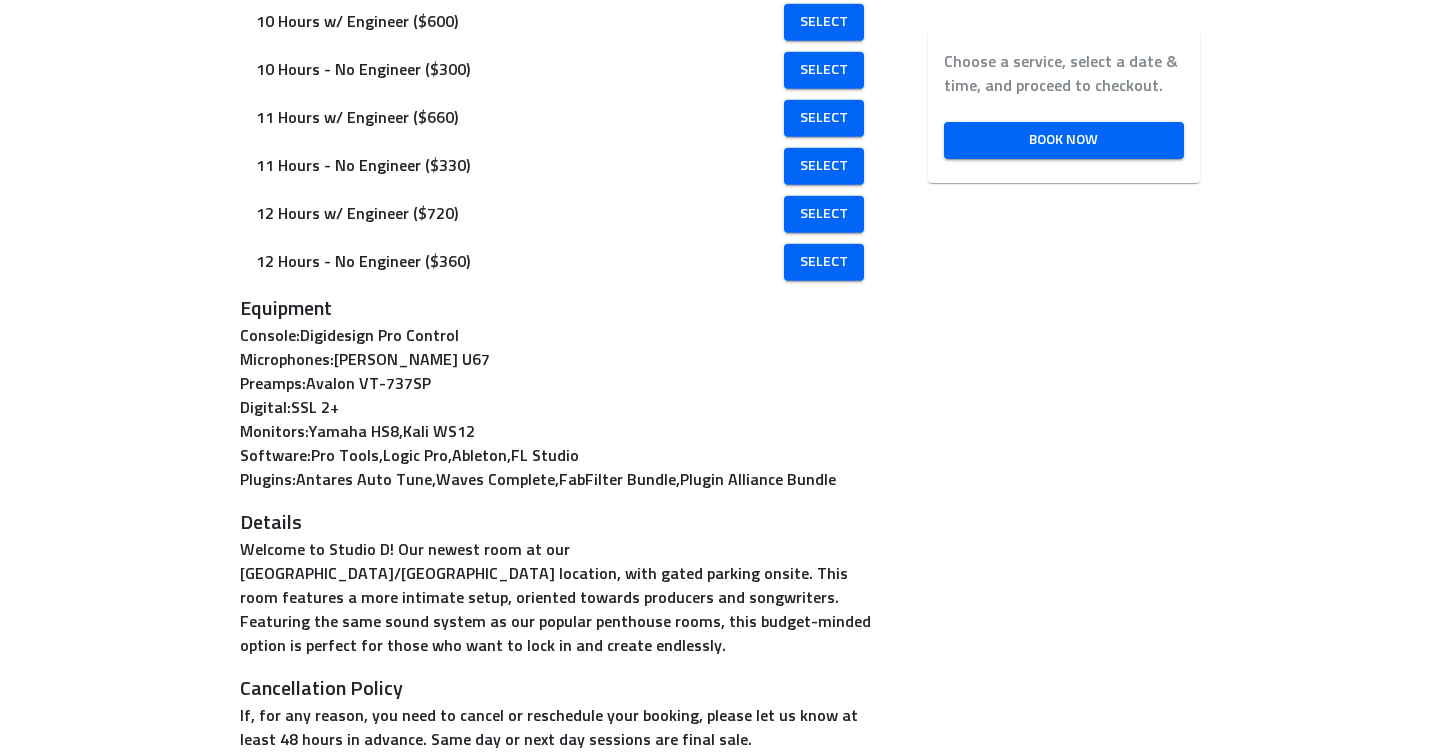 scroll, scrollTop: 1448, scrollLeft: 0, axis: vertical 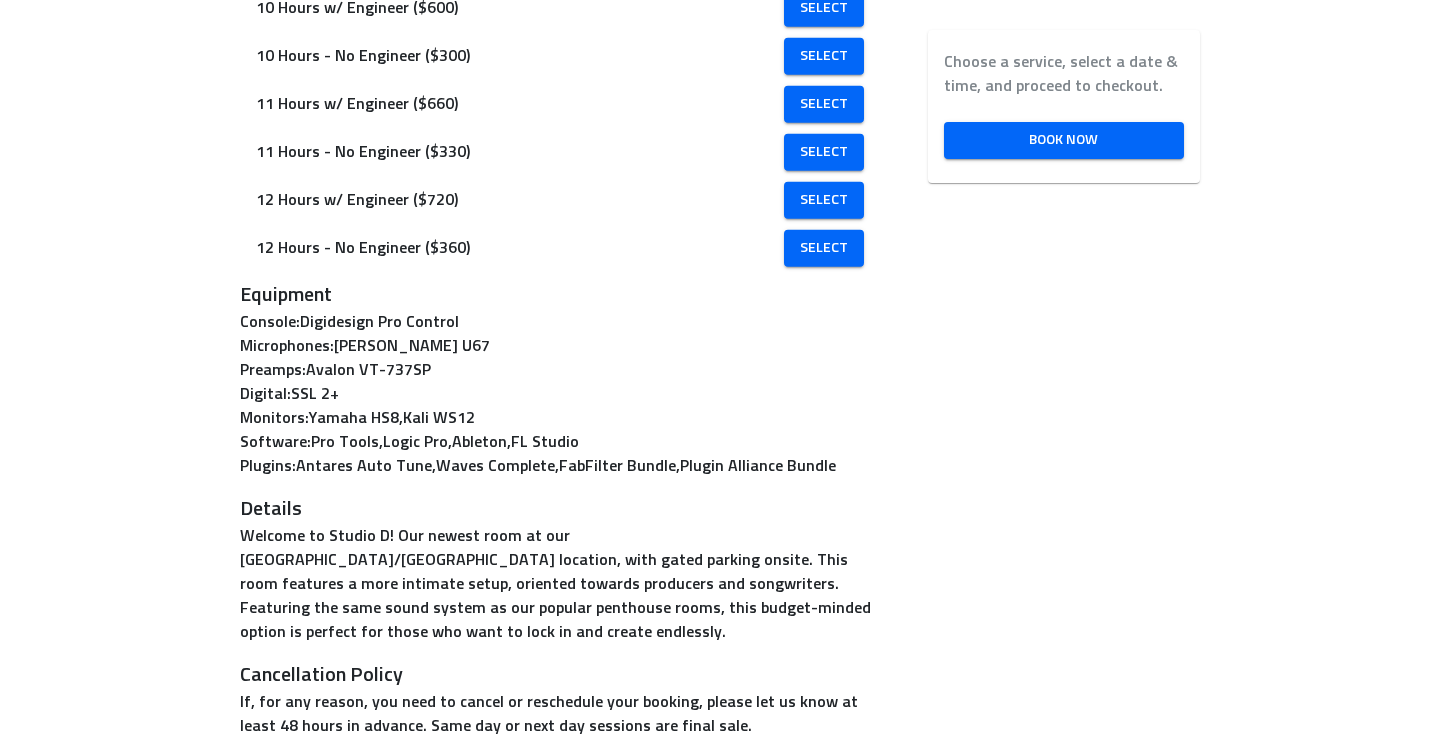 click on "Plugins :  Antares Auto Tune ,  Waves Complete ,  FabFilter Bundle ,  Plugin Alliance Bundle" at bounding box center [560, 466] 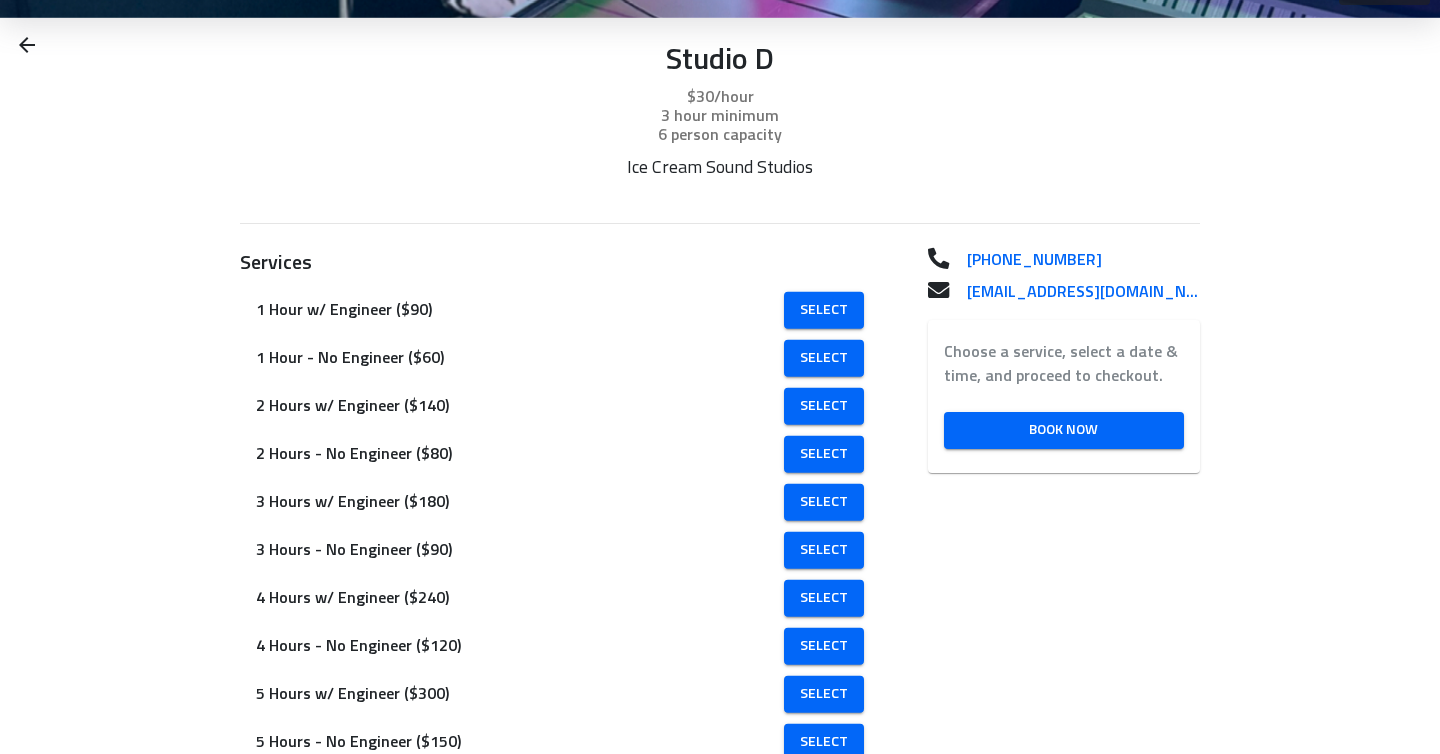scroll, scrollTop: 0, scrollLeft: 0, axis: both 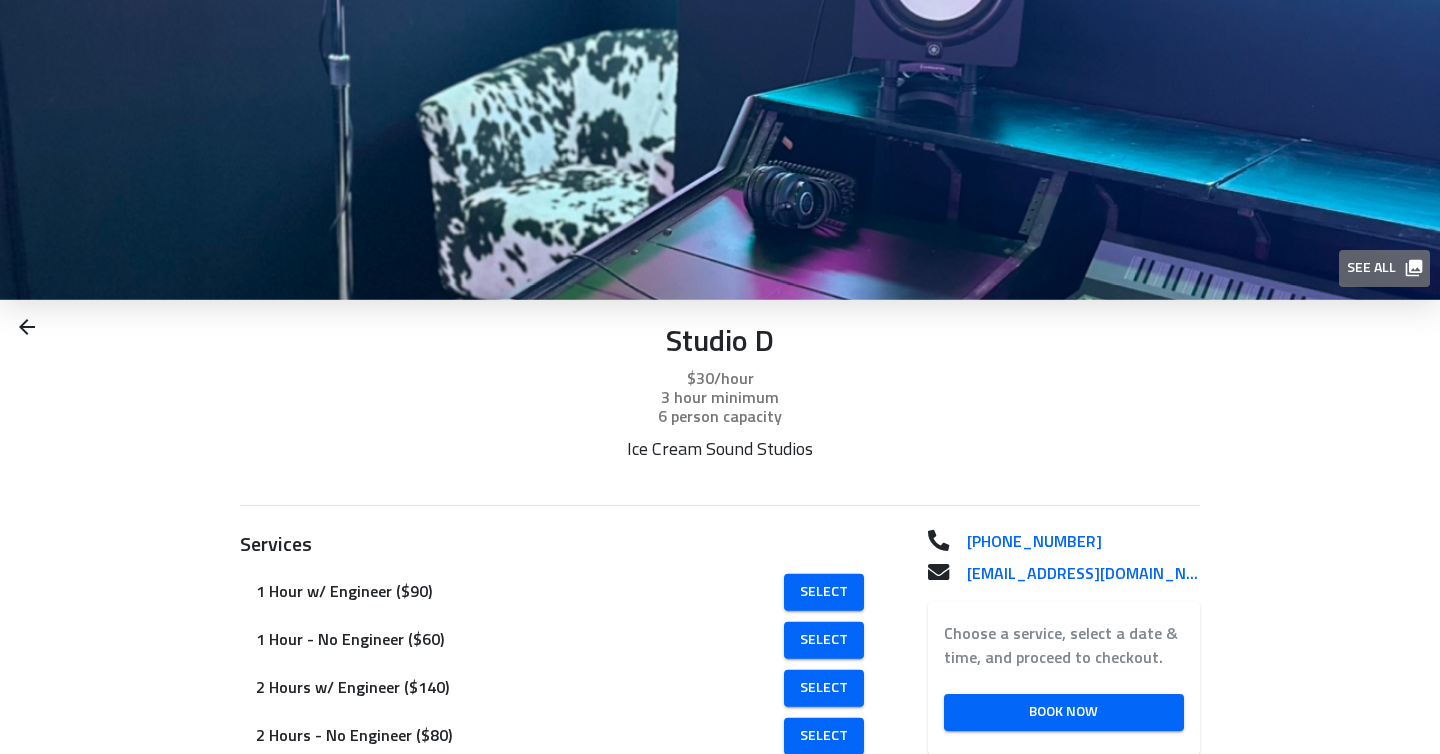 click on "See all" at bounding box center [1383, 268] 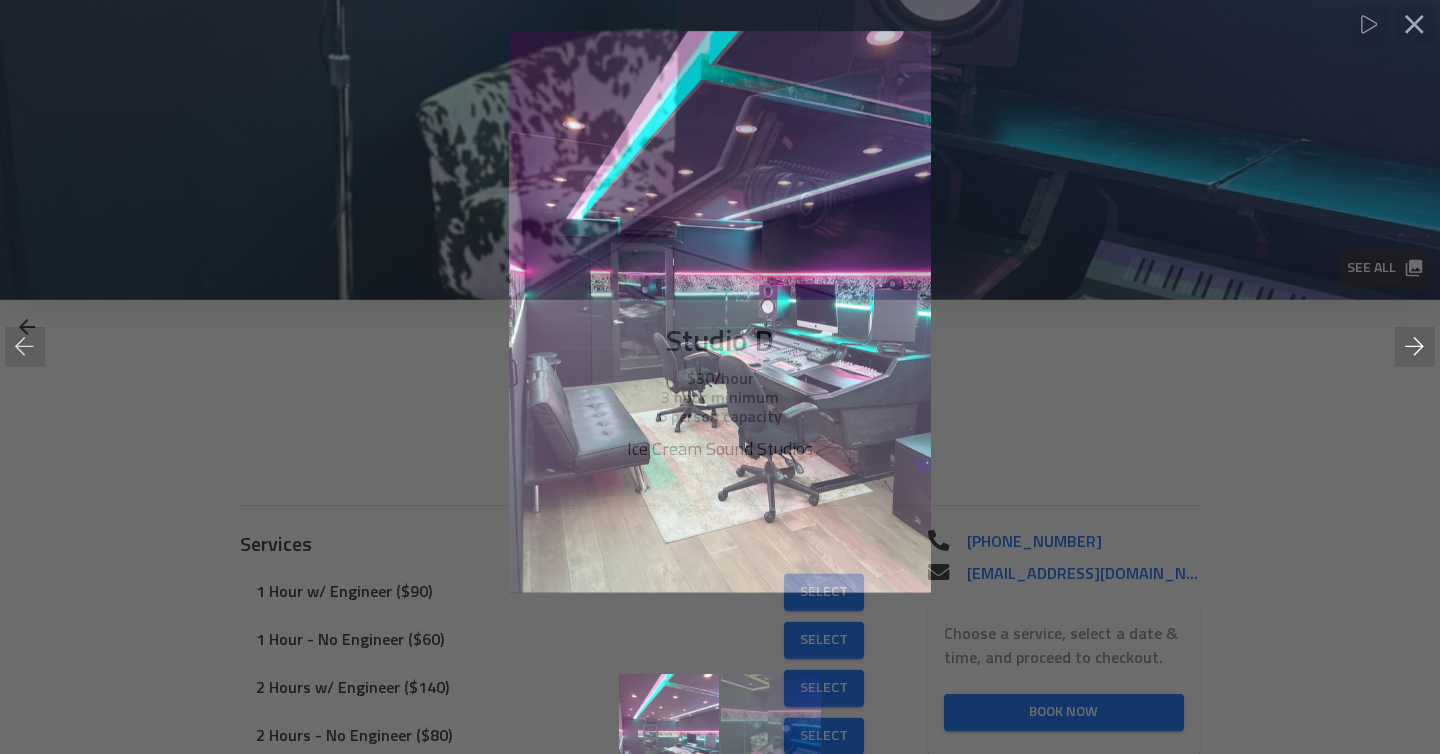 click at bounding box center (720, 377) 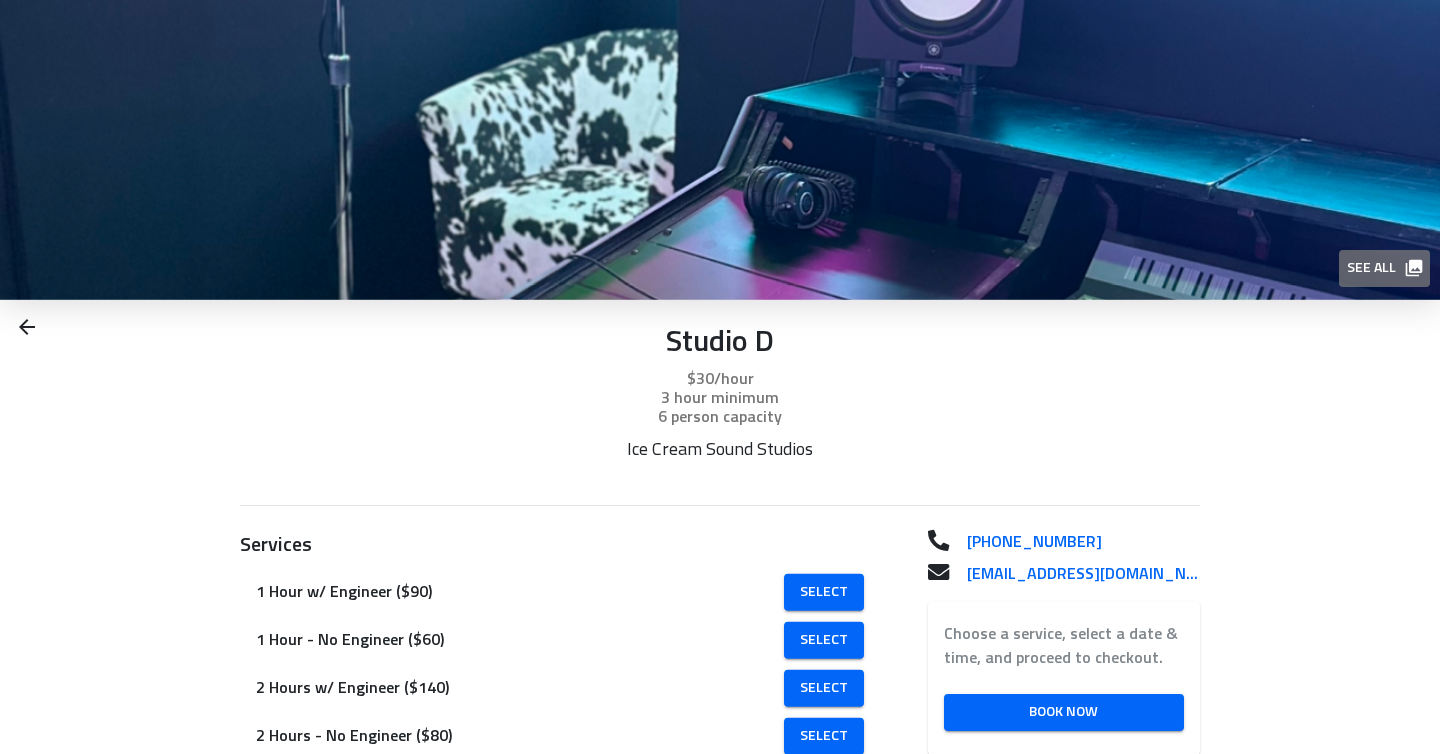 click on "See all" at bounding box center [1383, 268] 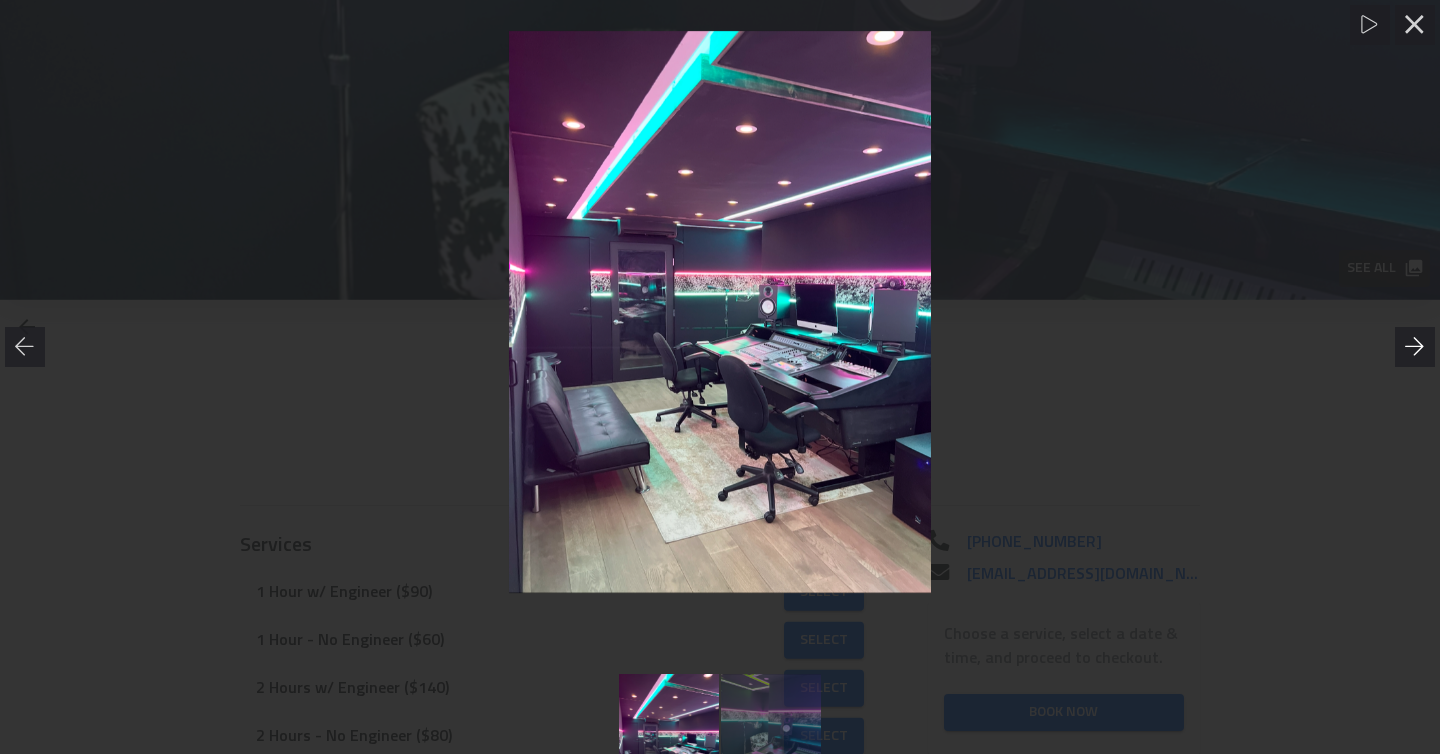 click 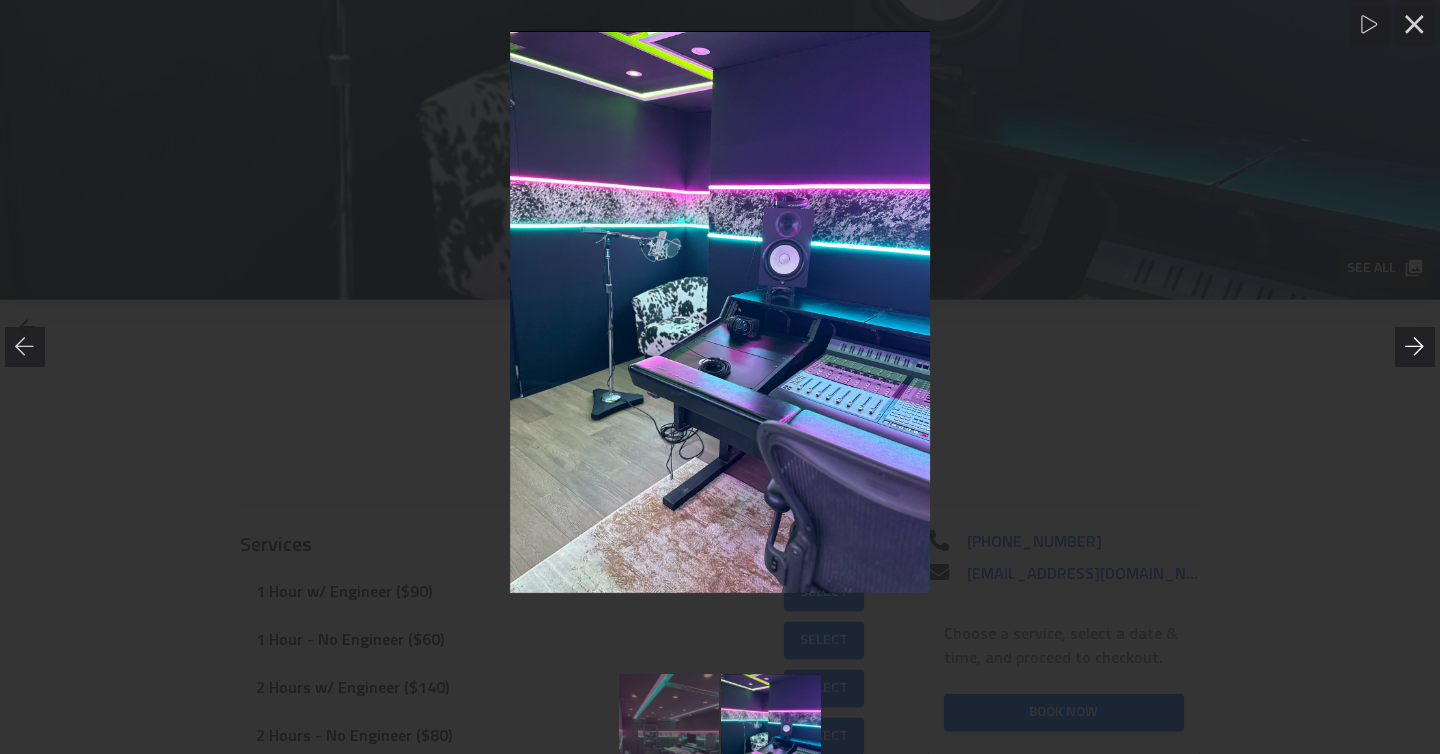 click 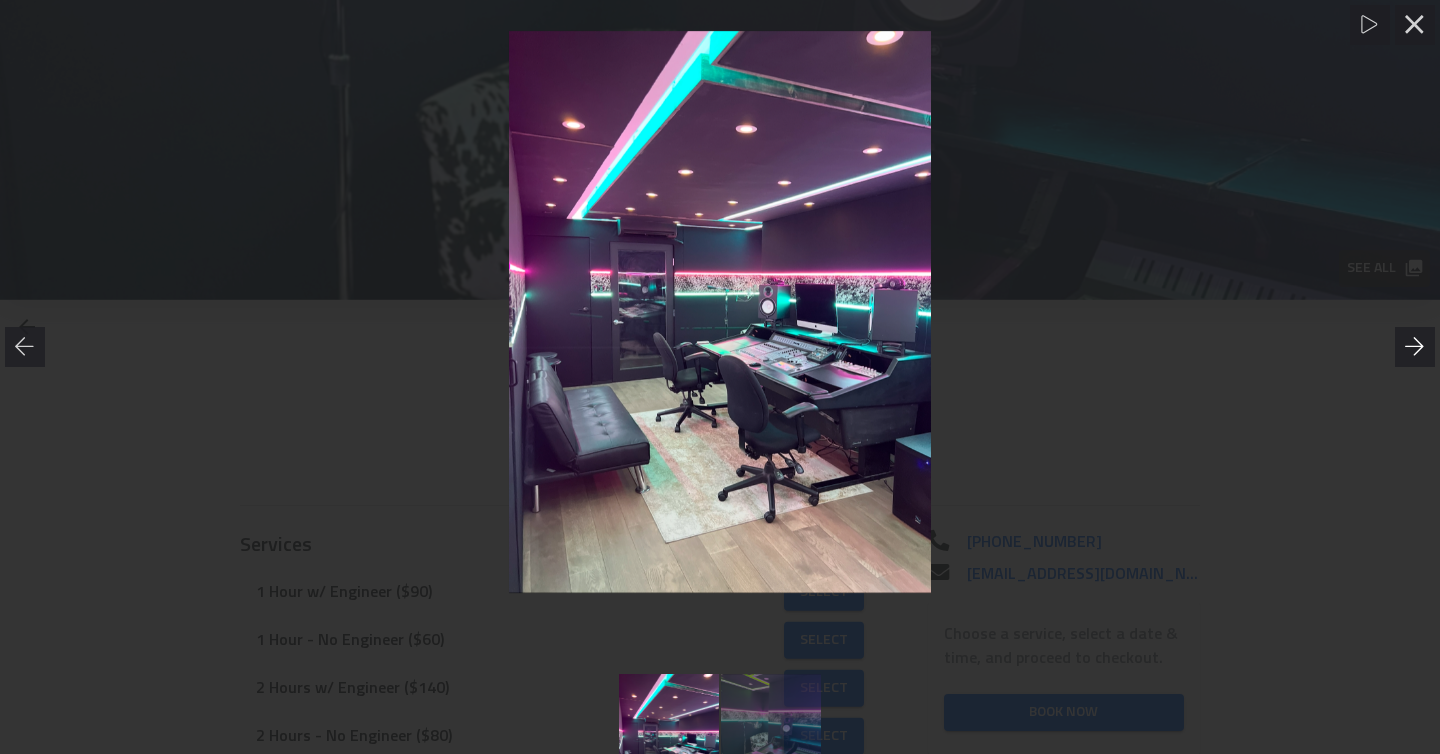 click 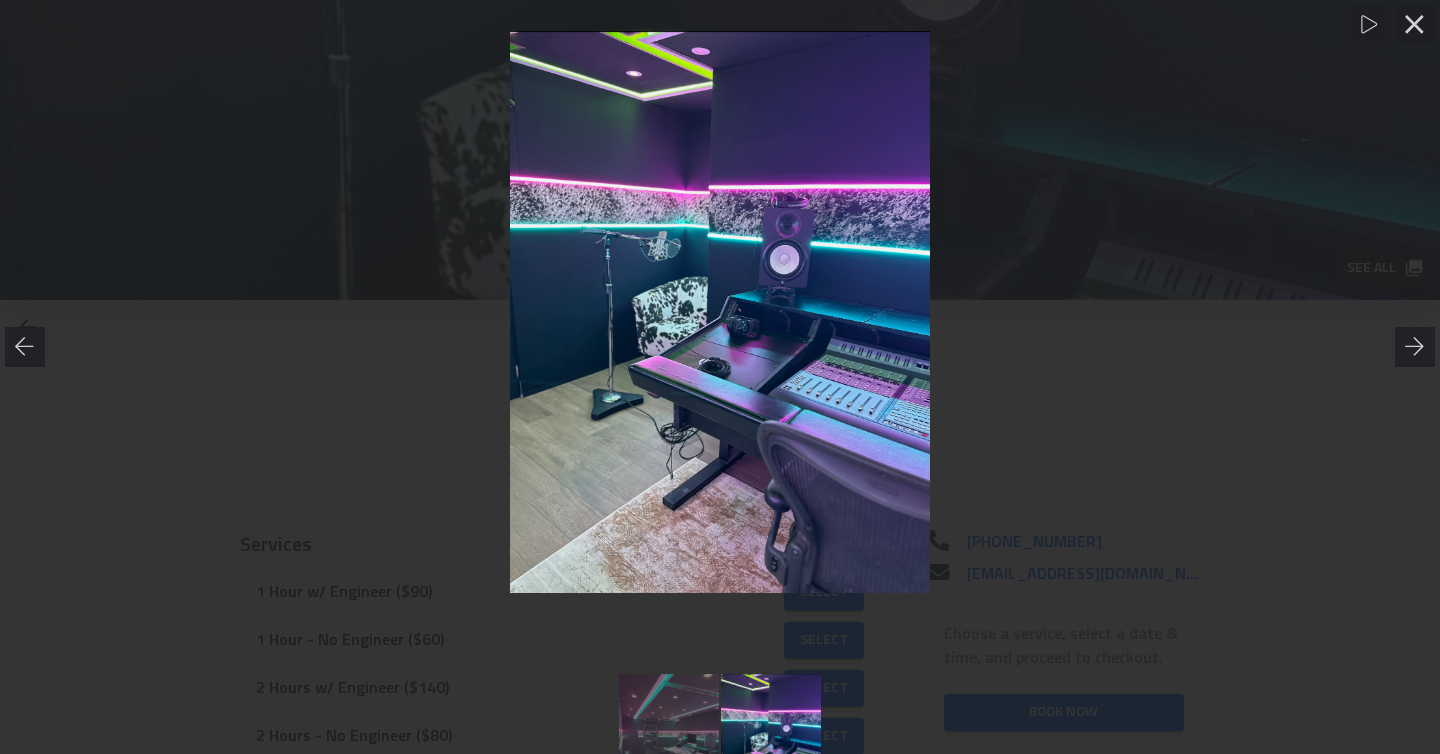 click at bounding box center [720, 312] 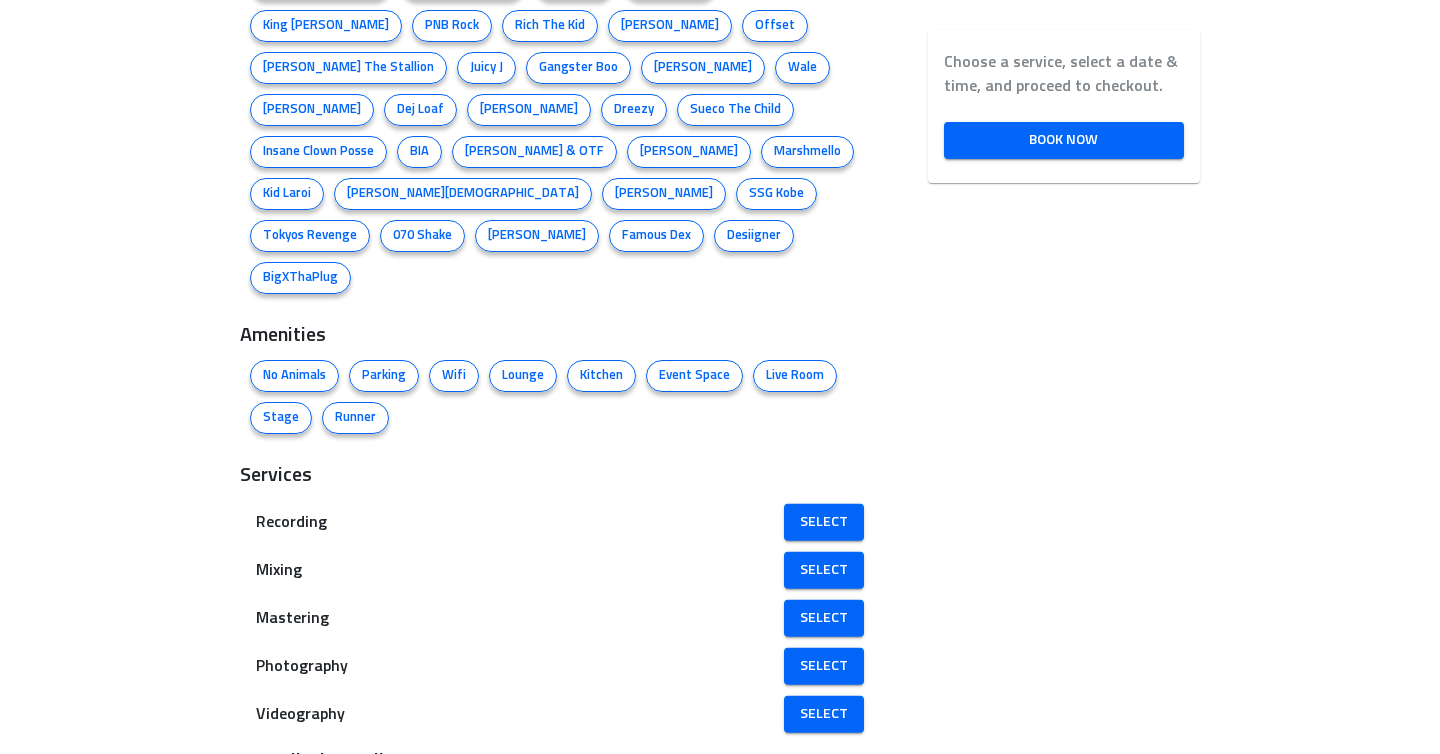 scroll, scrollTop: 1580, scrollLeft: 0, axis: vertical 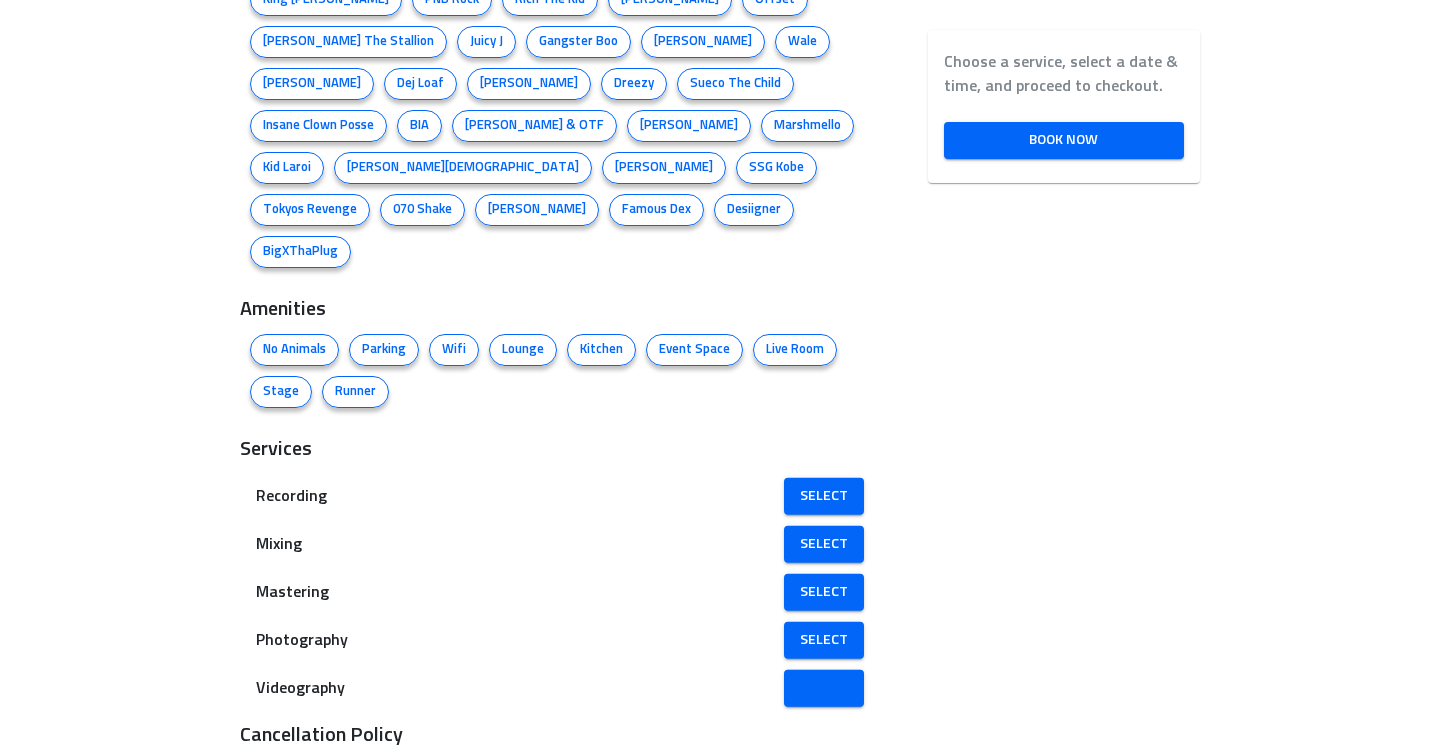 click on "Select" at bounding box center [824, 688] 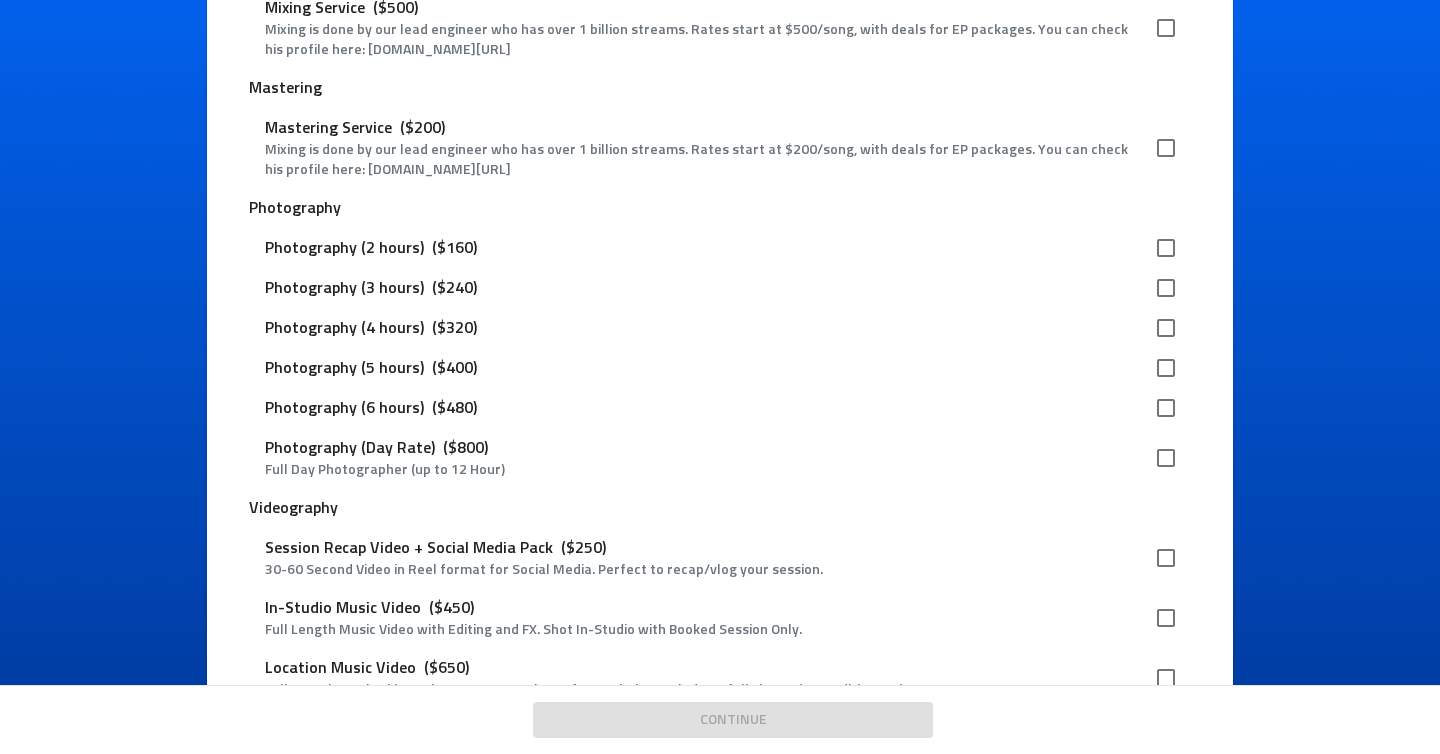 scroll, scrollTop: 4832, scrollLeft: 0, axis: vertical 